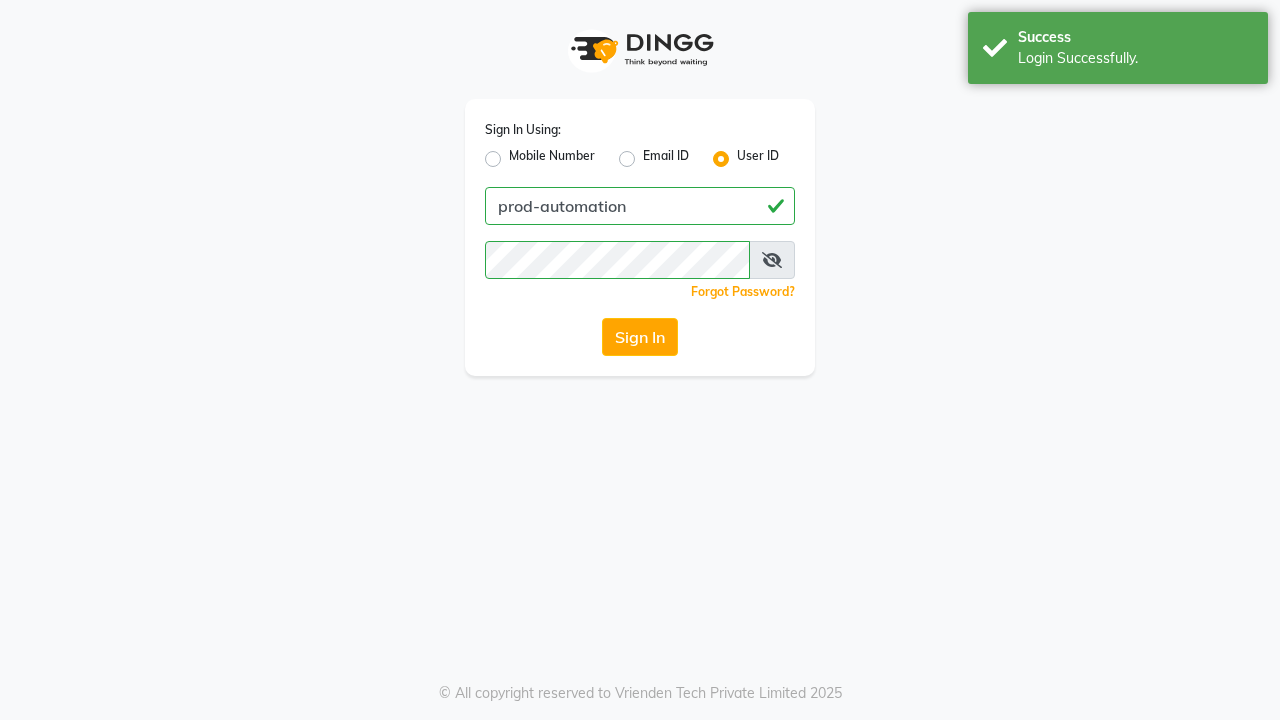 scroll, scrollTop: 0, scrollLeft: 0, axis: both 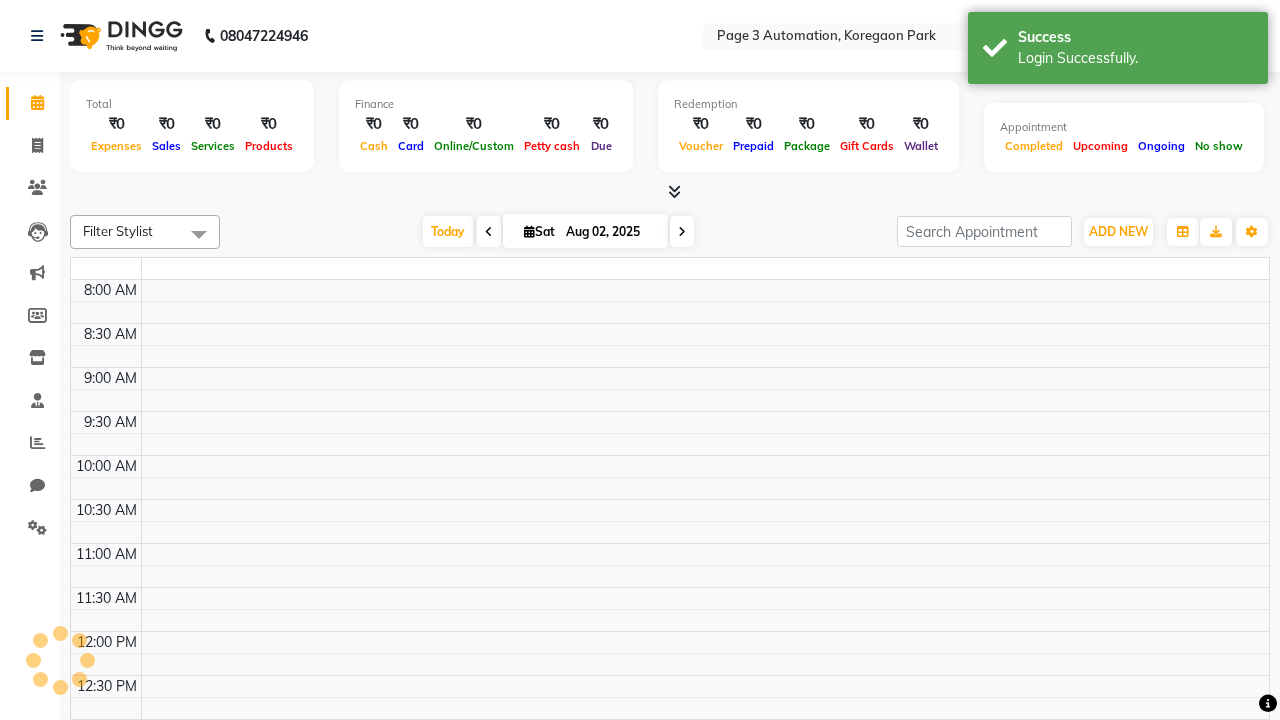 select on "en" 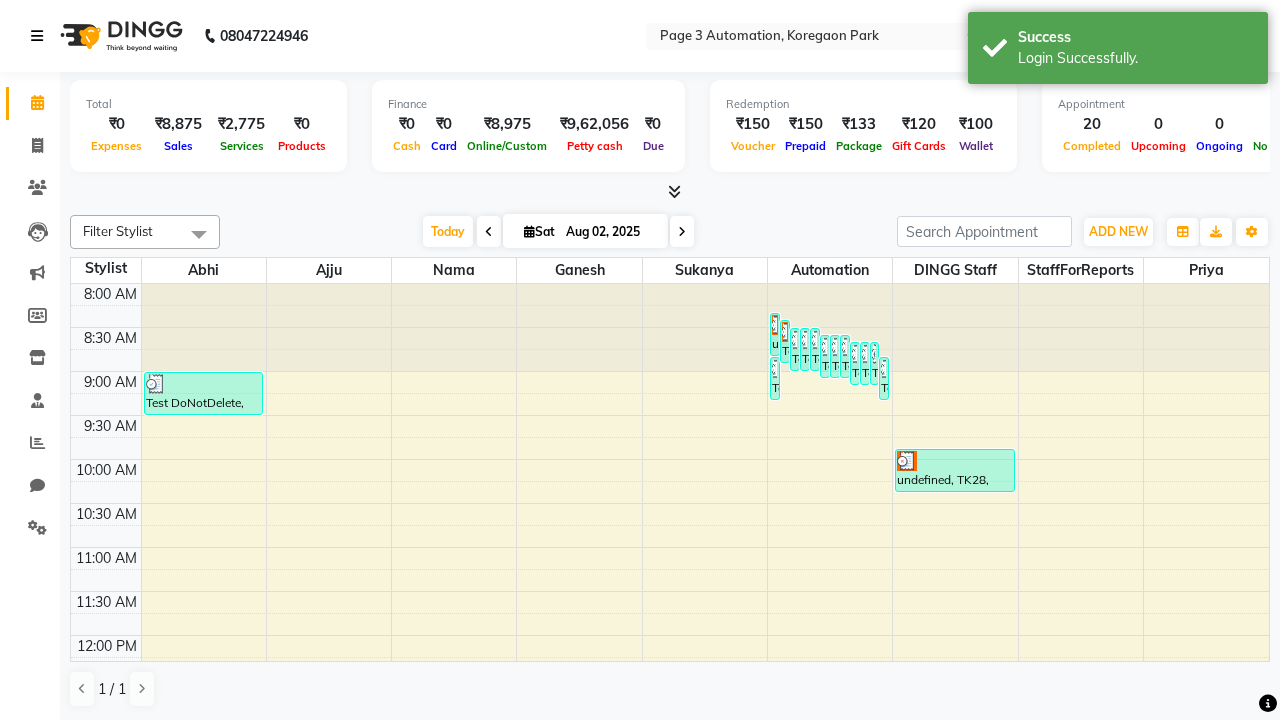 click at bounding box center [37, 36] 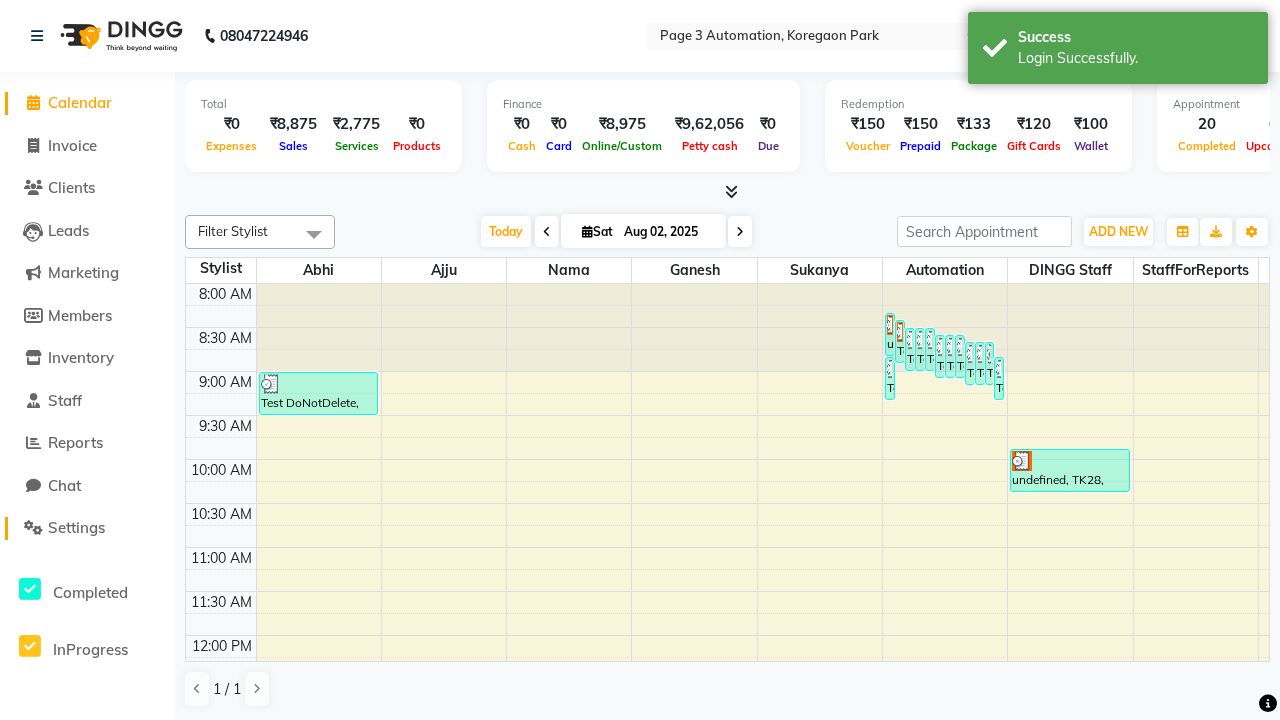 click on "Settings" 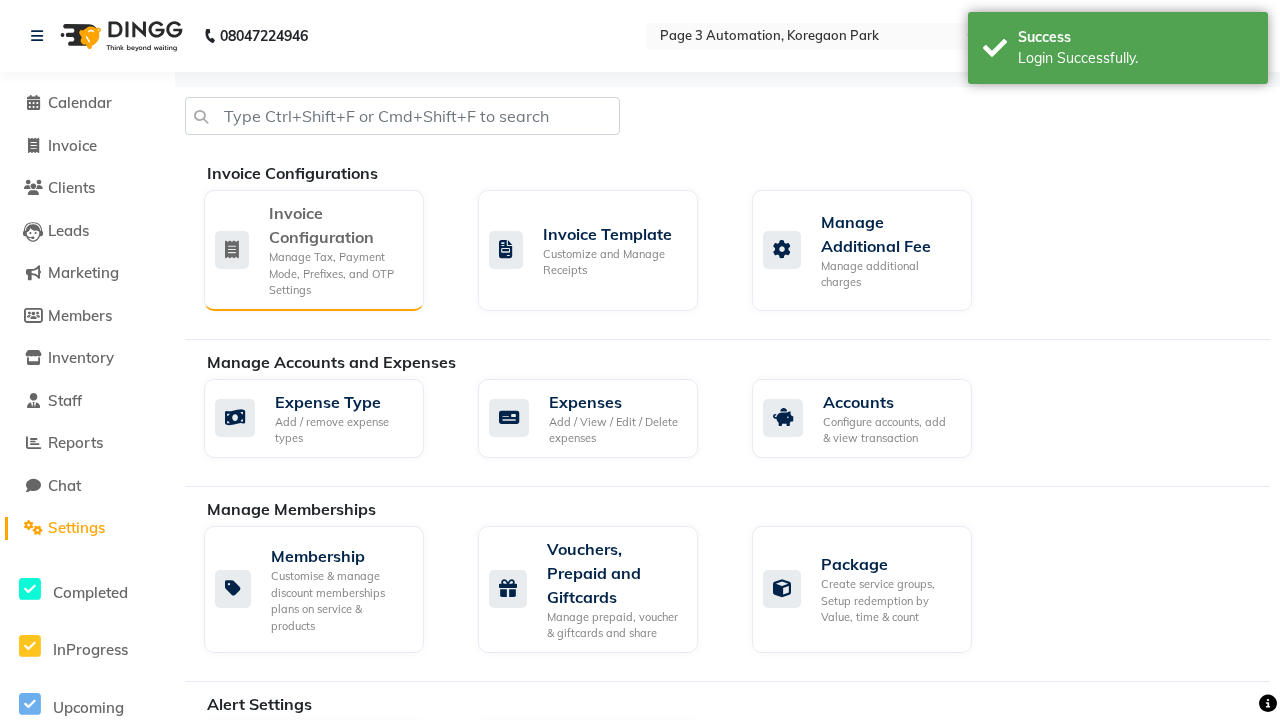 click on "Manage Tax, Payment Mode, Prefixes, and OTP Settings" 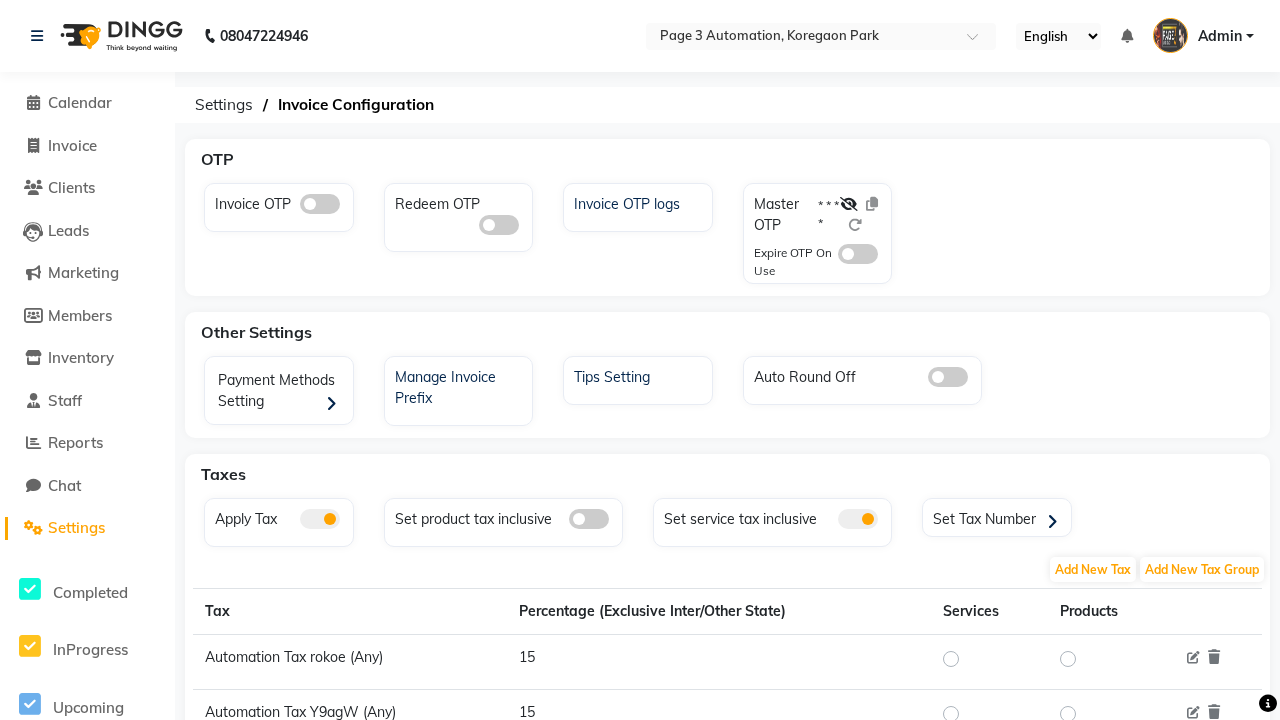 click 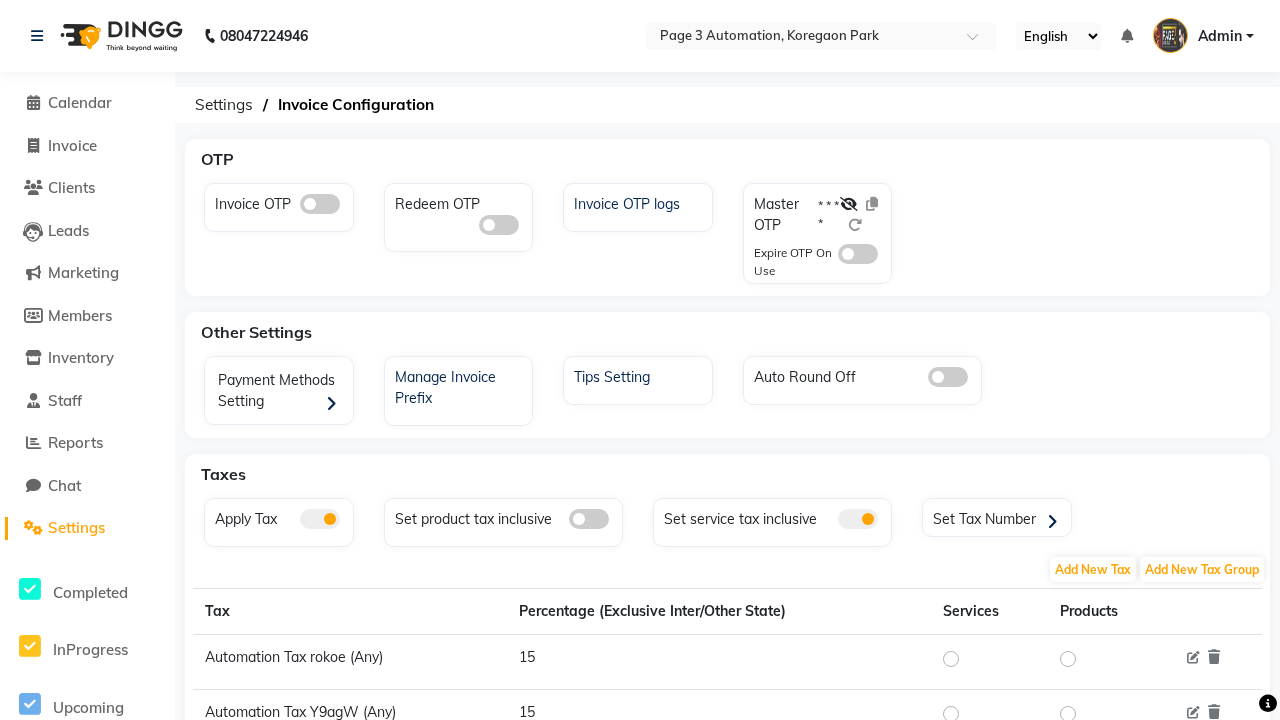 click 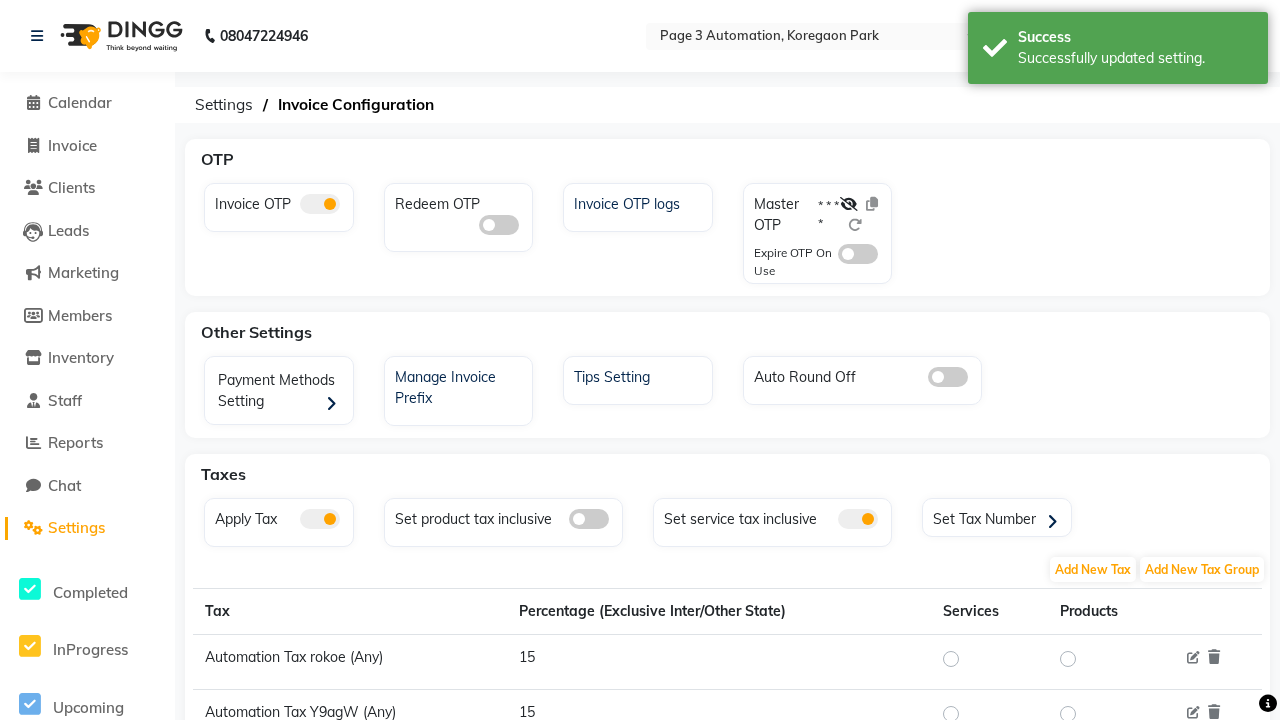 click 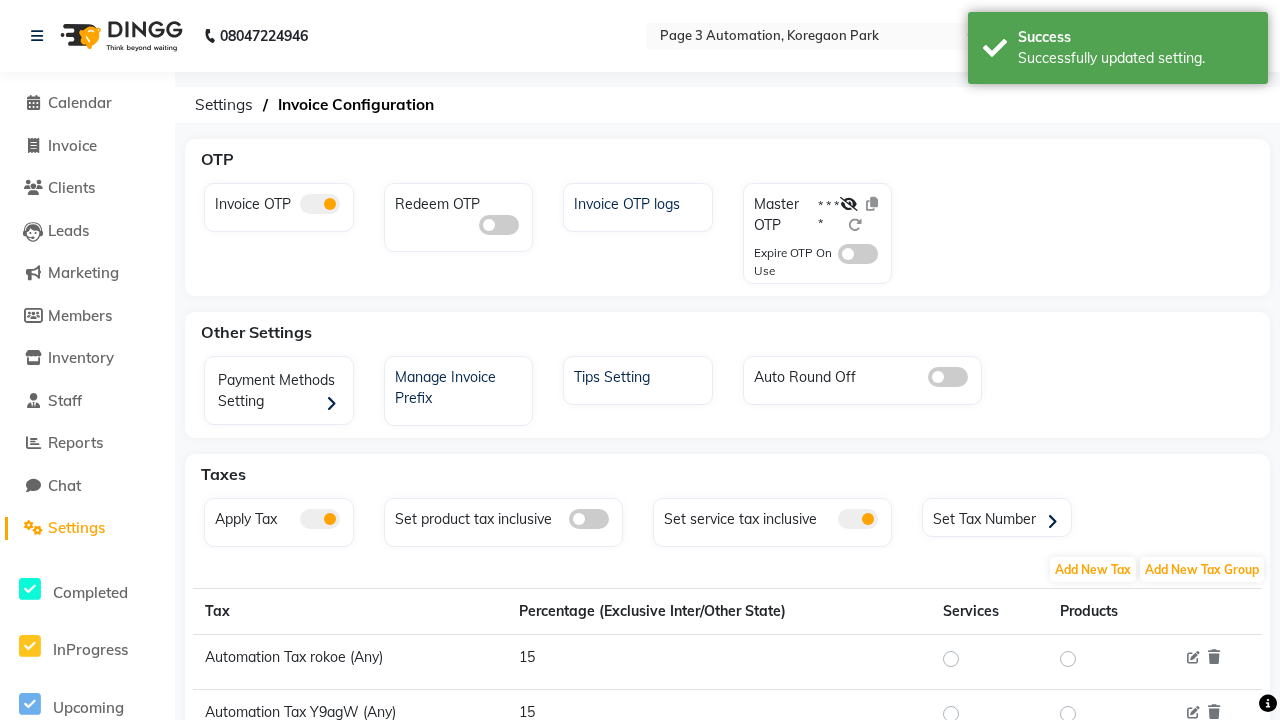 click 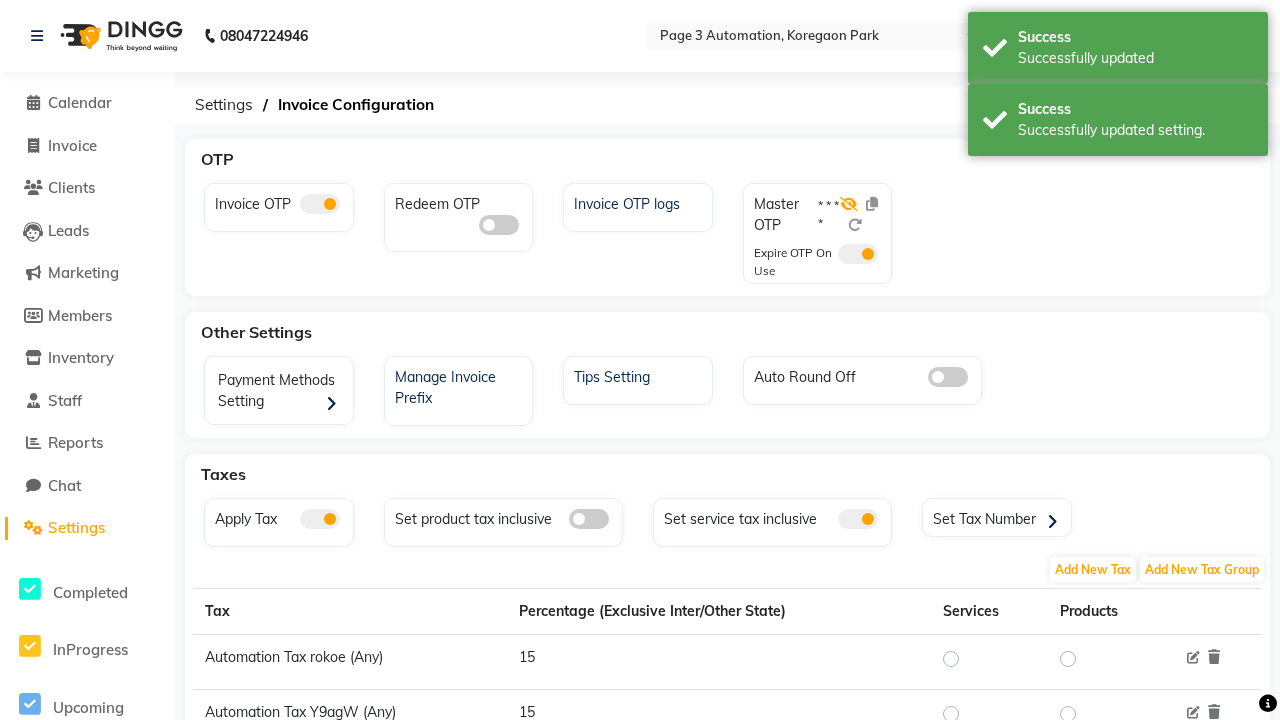 click 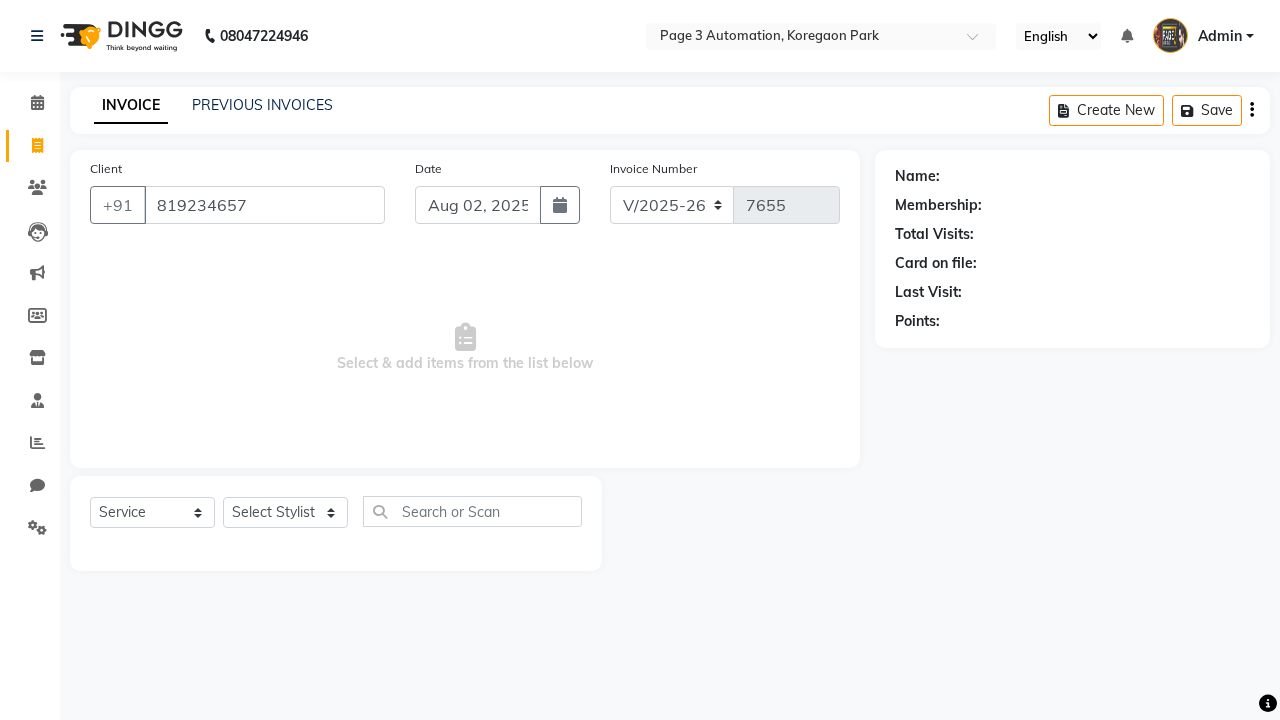 select on "2774" 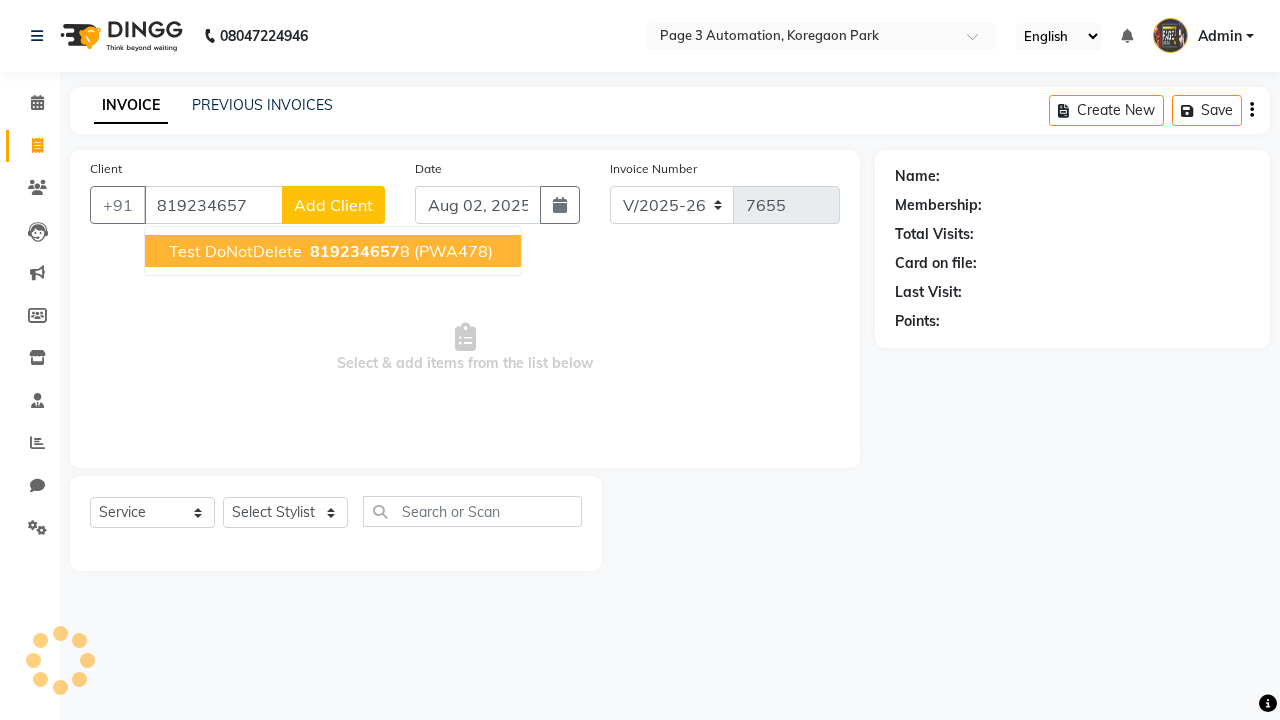 scroll, scrollTop: 0, scrollLeft: 0, axis: both 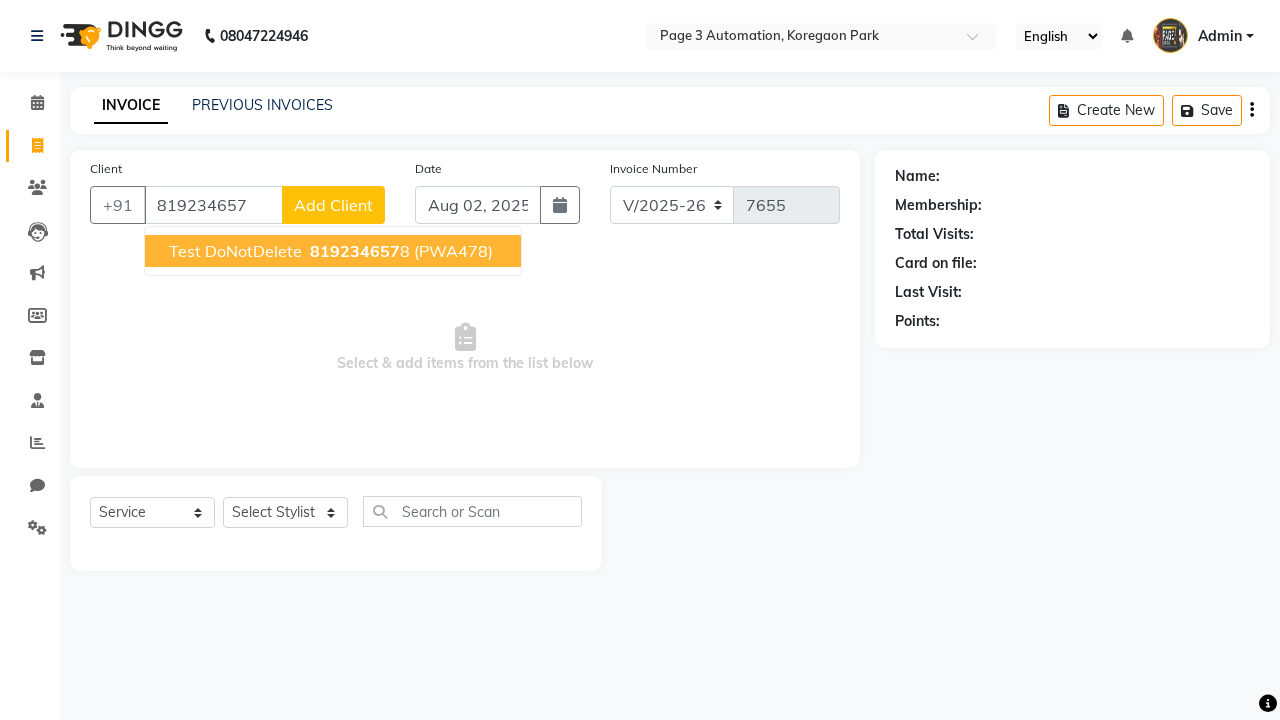 click on "819234657" at bounding box center (355, 251) 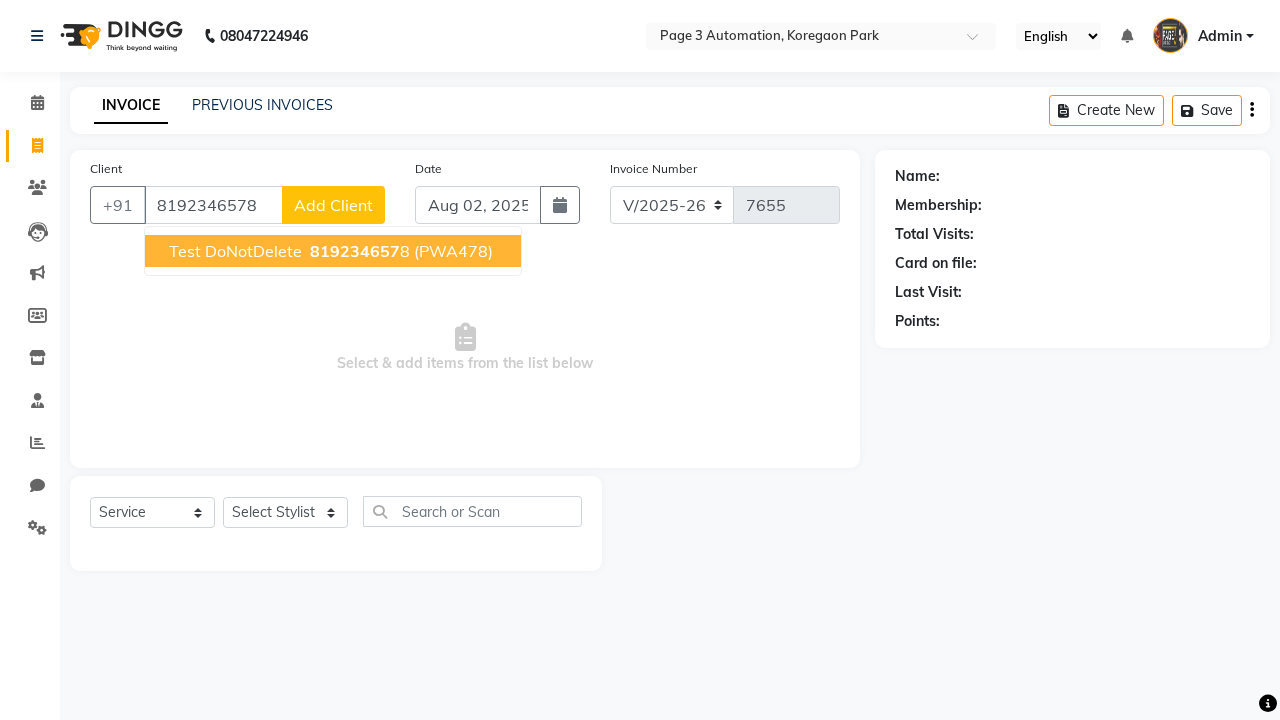 type on "8192346578" 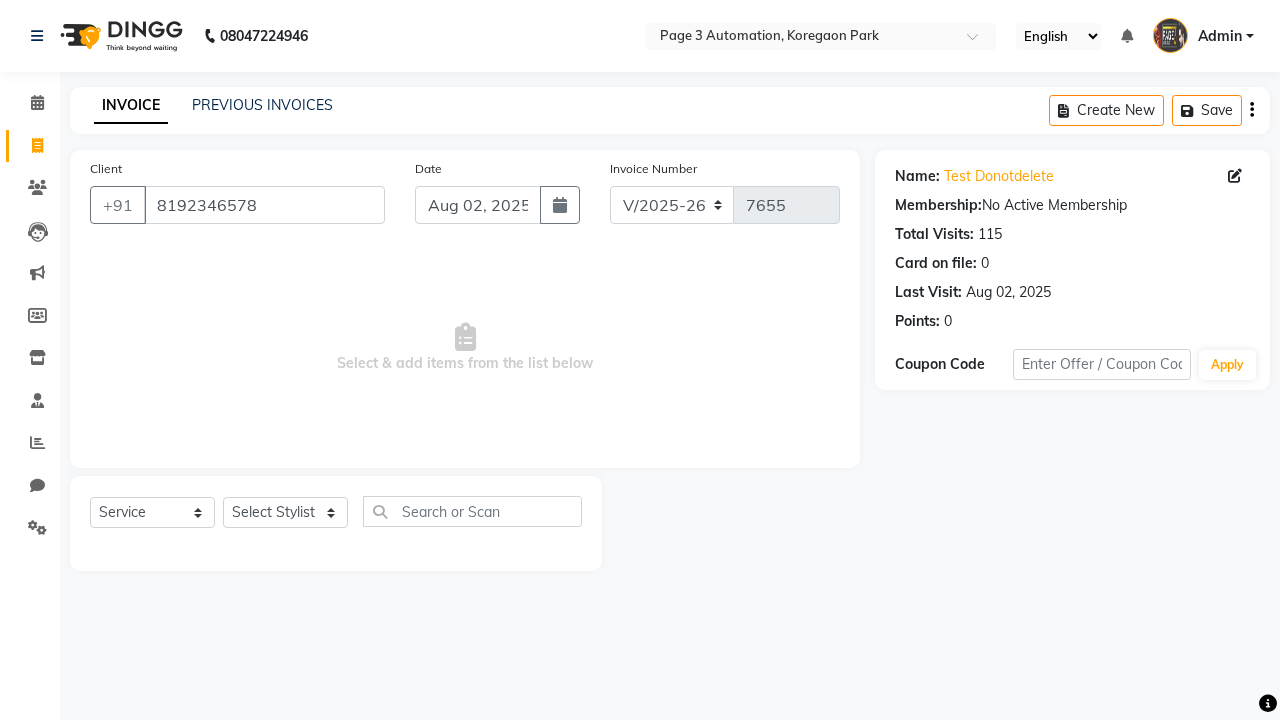 select on "71572" 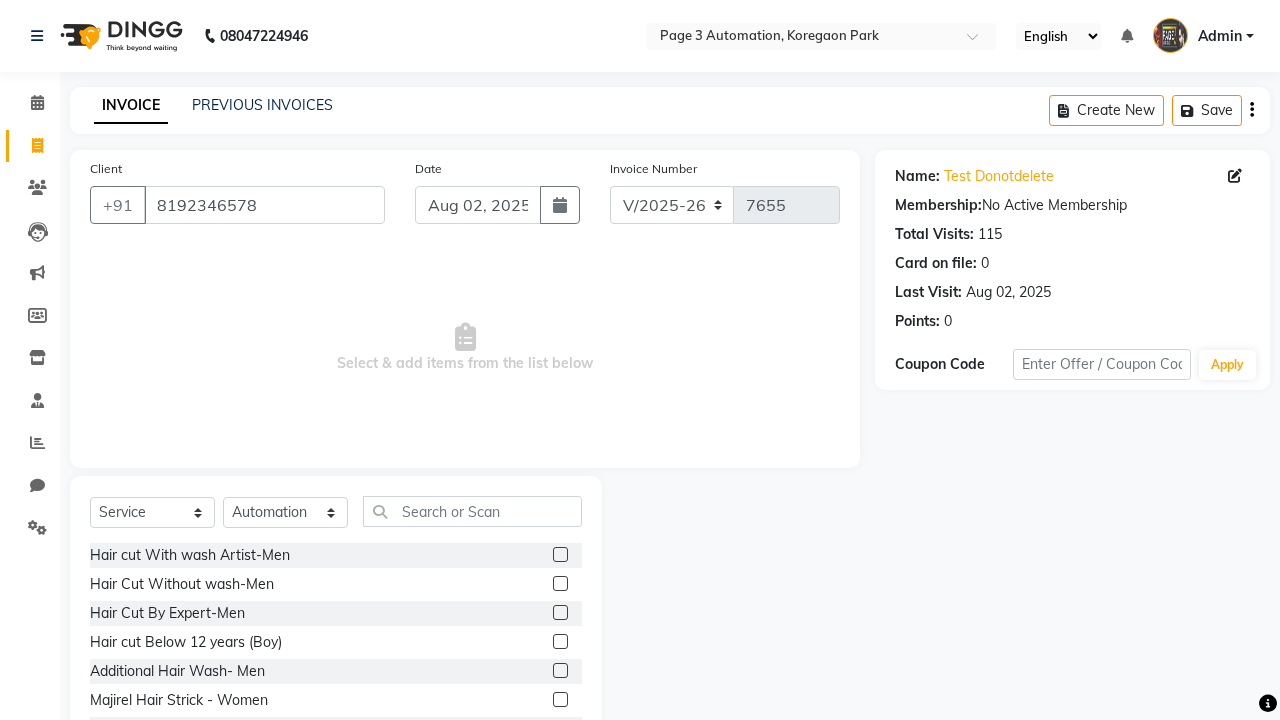 click 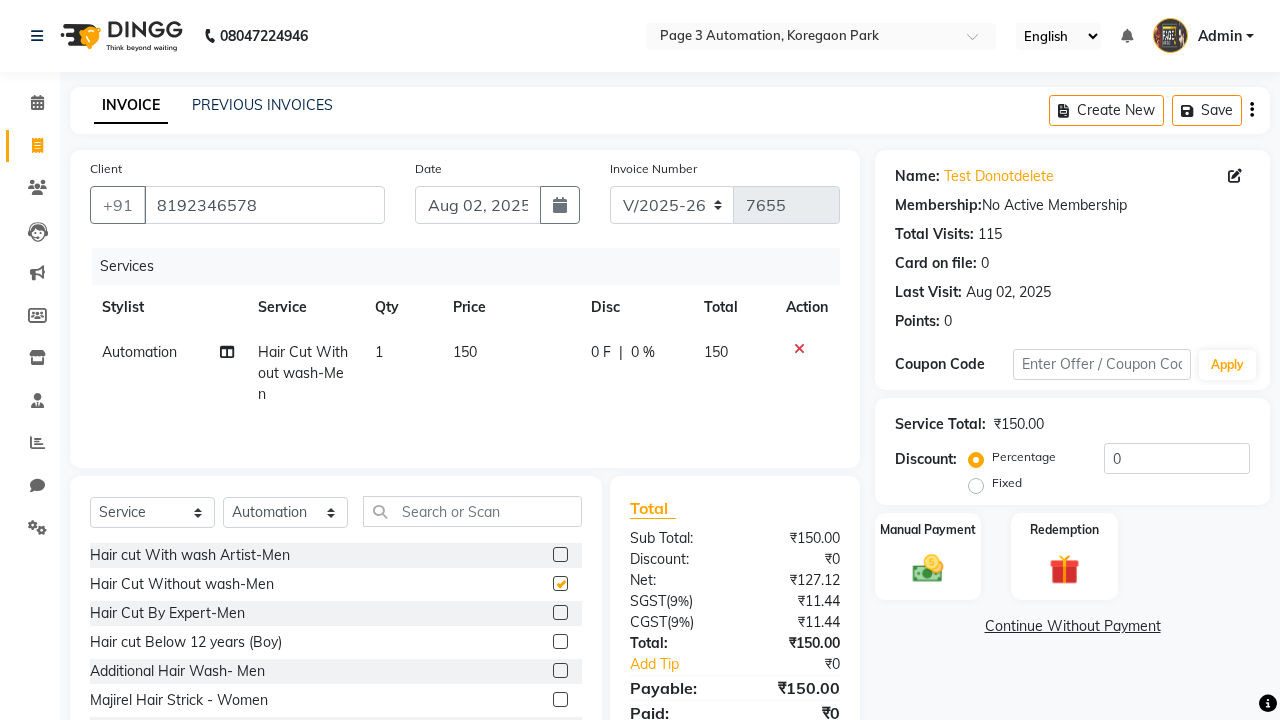 checkbox on "false" 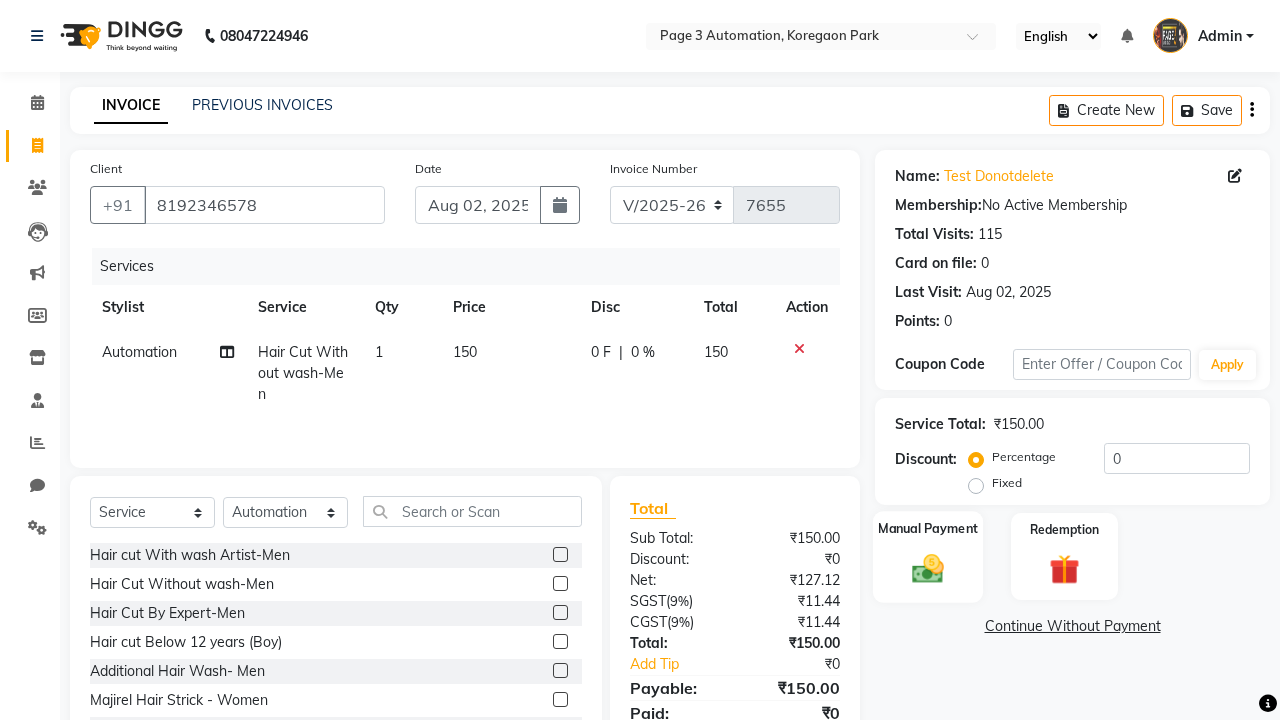 click 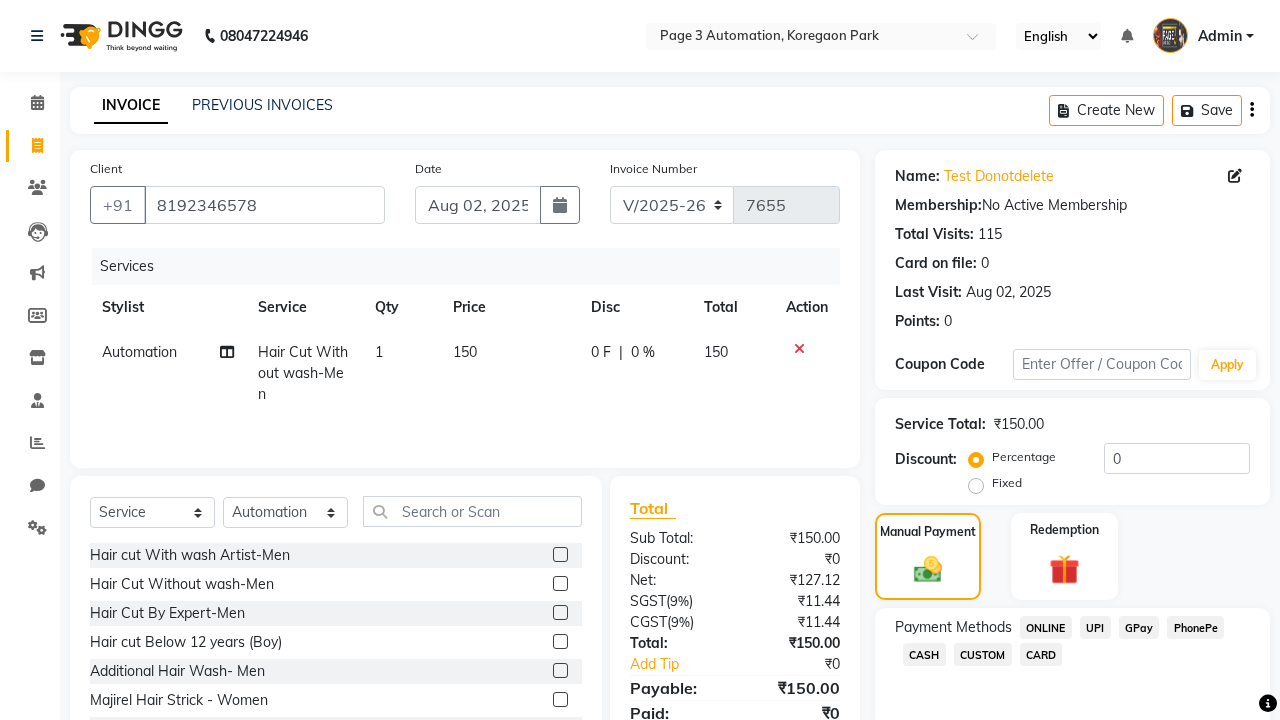 click on "ONLINE" 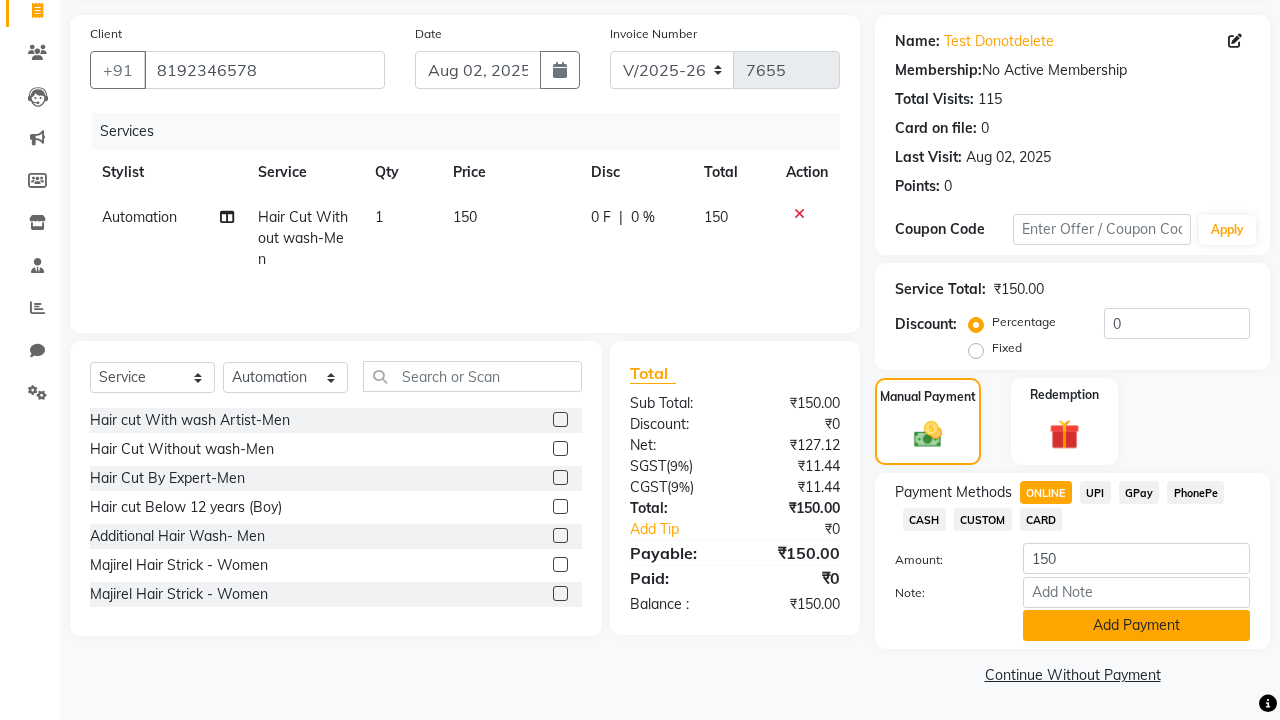click on "Add Payment" 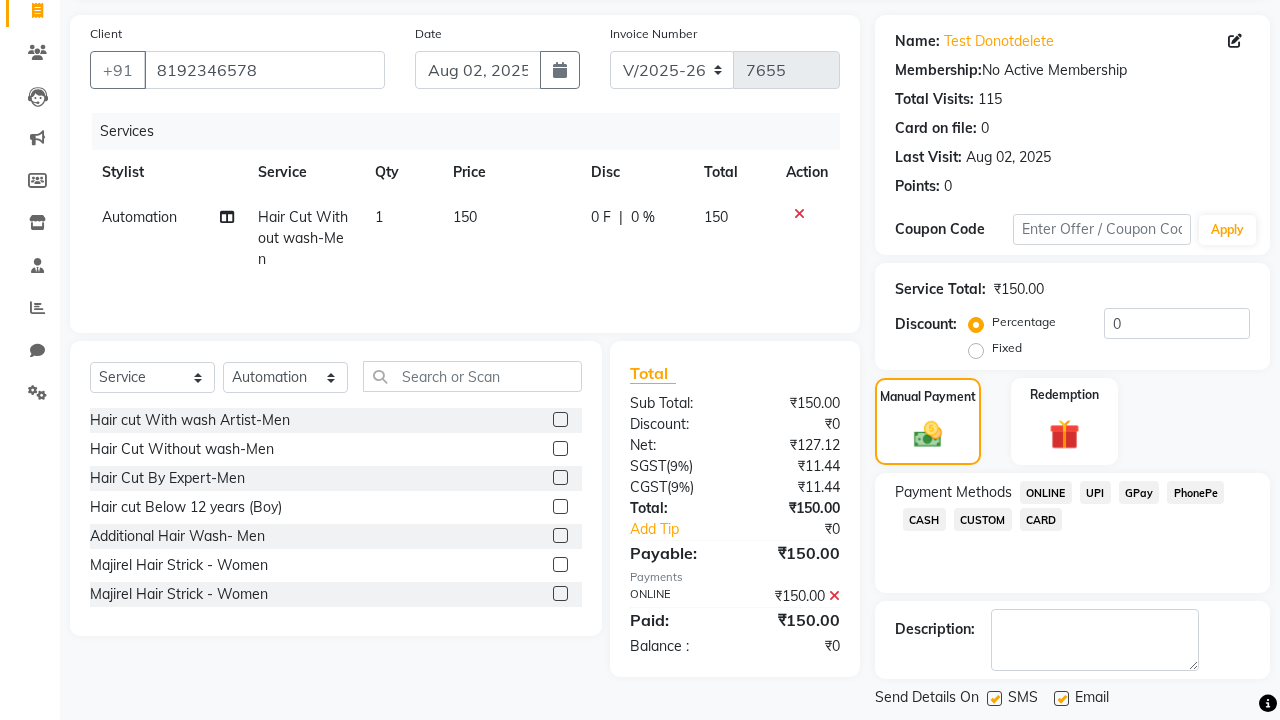 scroll, scrollTop: 231, scrollLeft: 0, axis: vertical 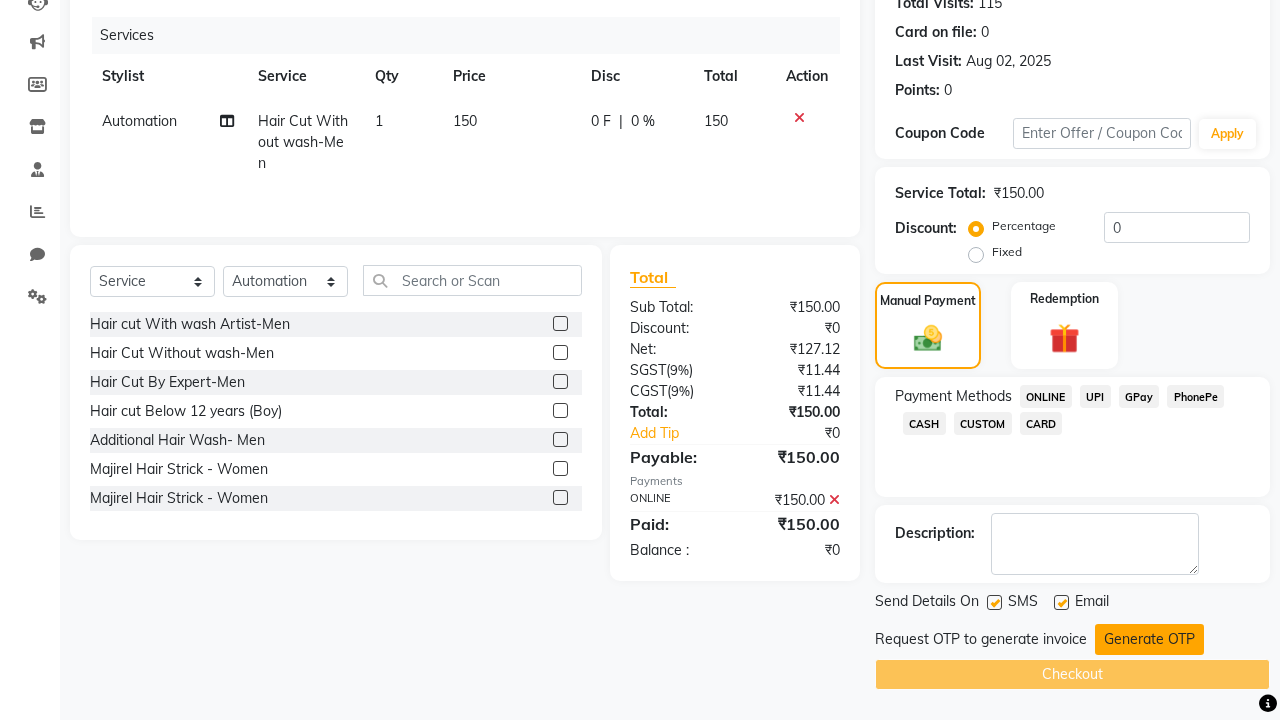click on "Generate OTP" 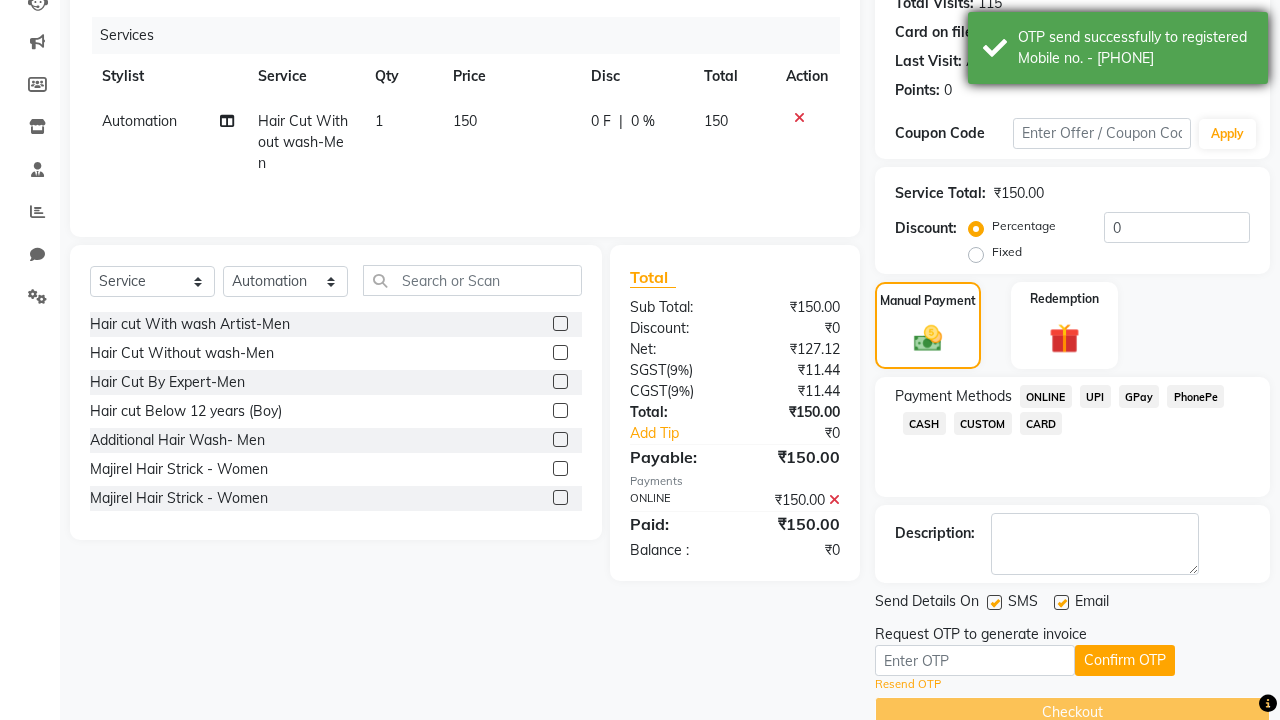 click on "OTP send successfully to registered  Mobile no. - [PHONE]" at bounding box center [1135, 48] 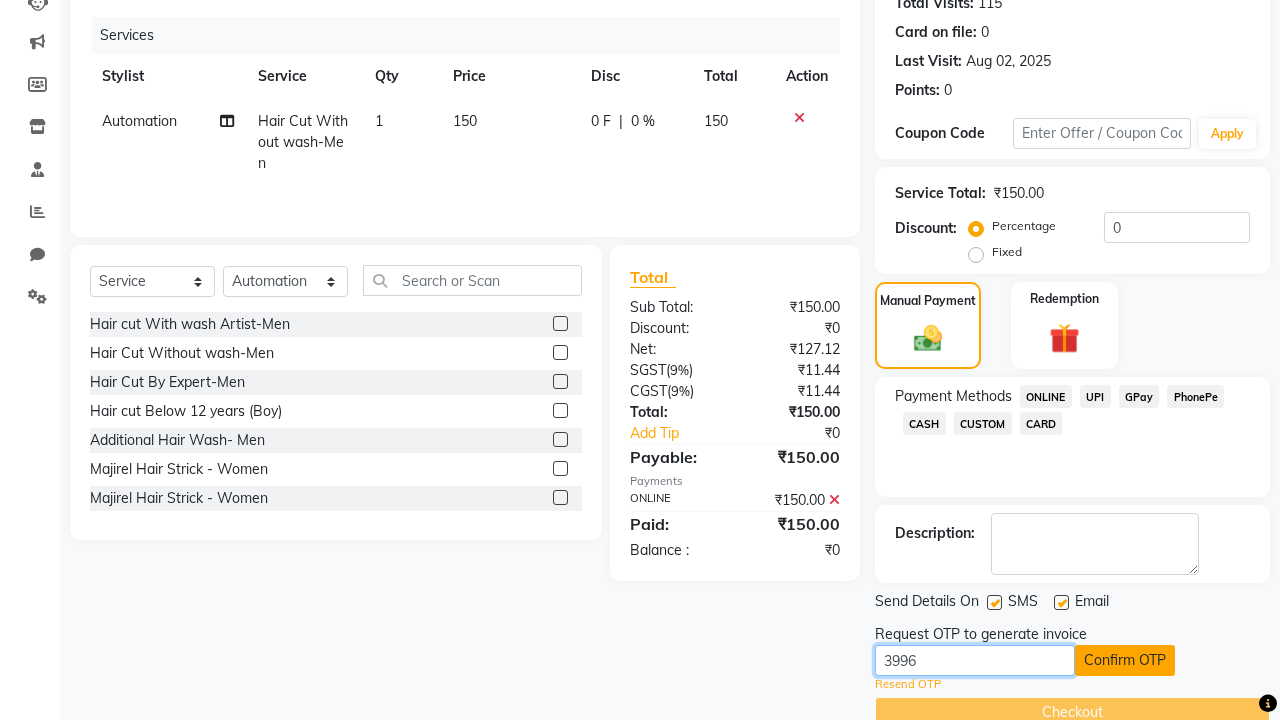 type on "3996" 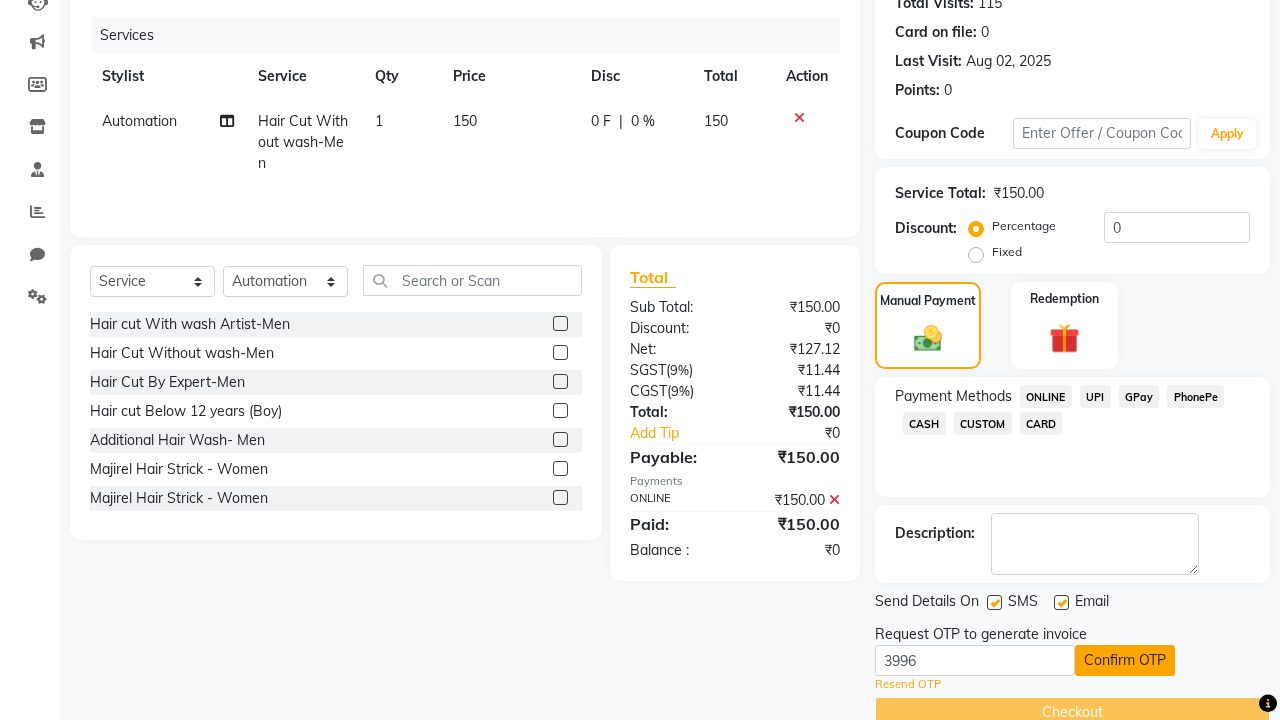 click on "Confirm OTP" 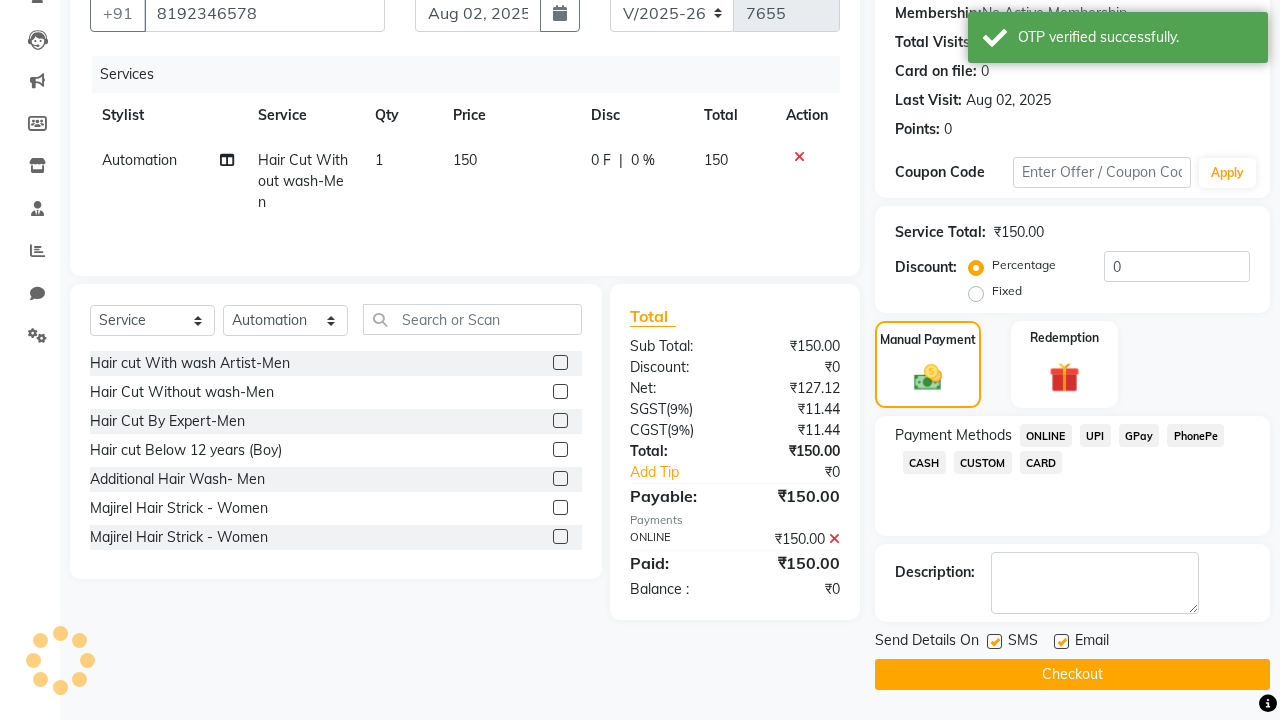 scroll, scrollTop: 192, scrollLeft: 0, axis: vertical 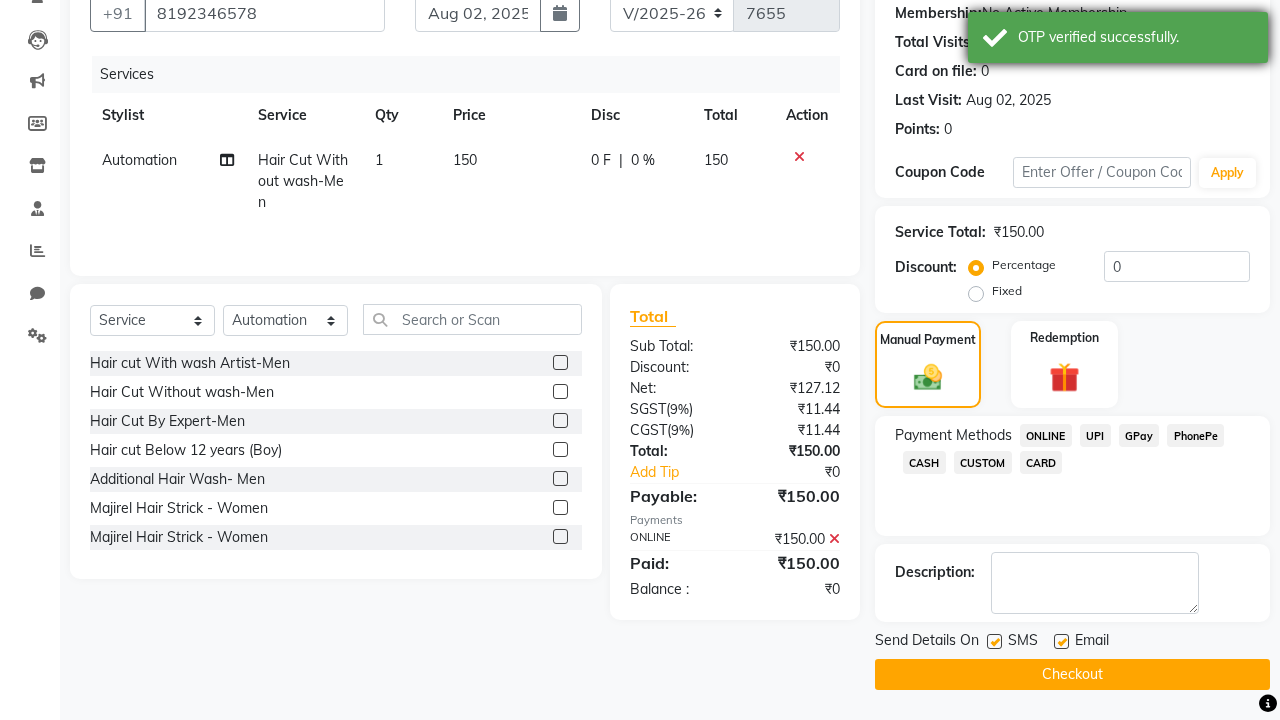 click on "OTP verified successfully." at bounding box center [1135, 37] 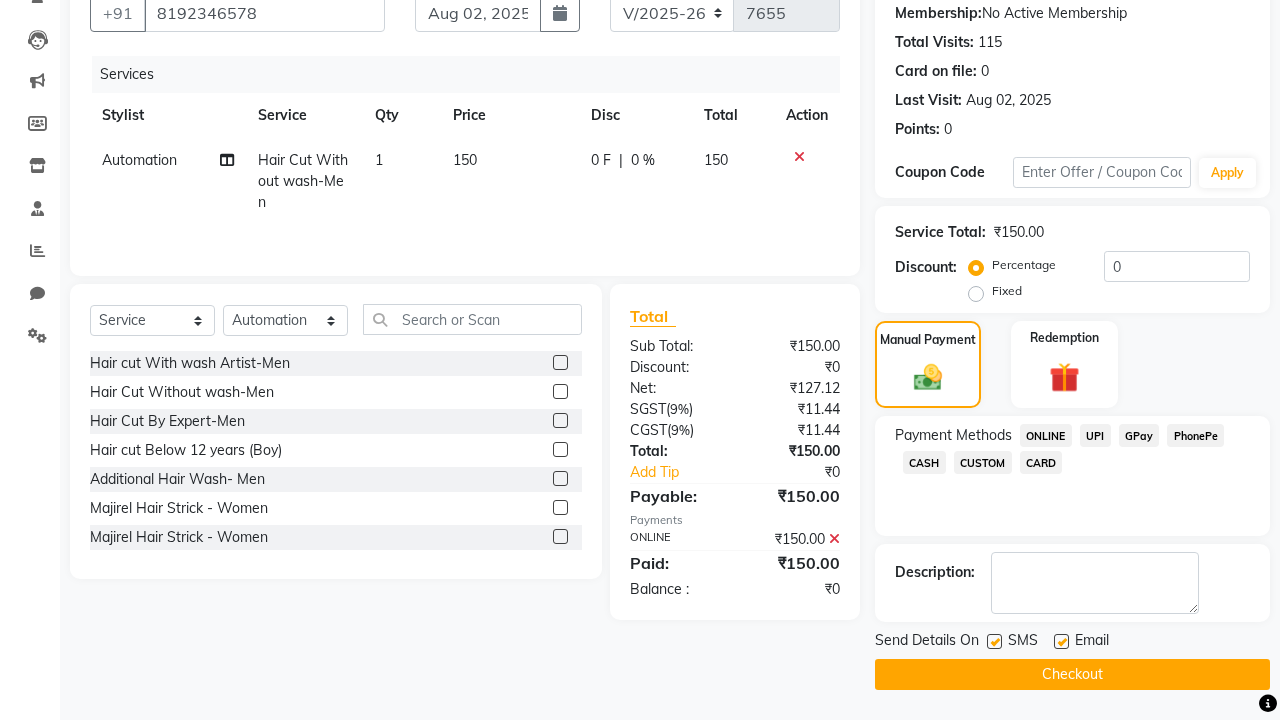 click on "Checkout" 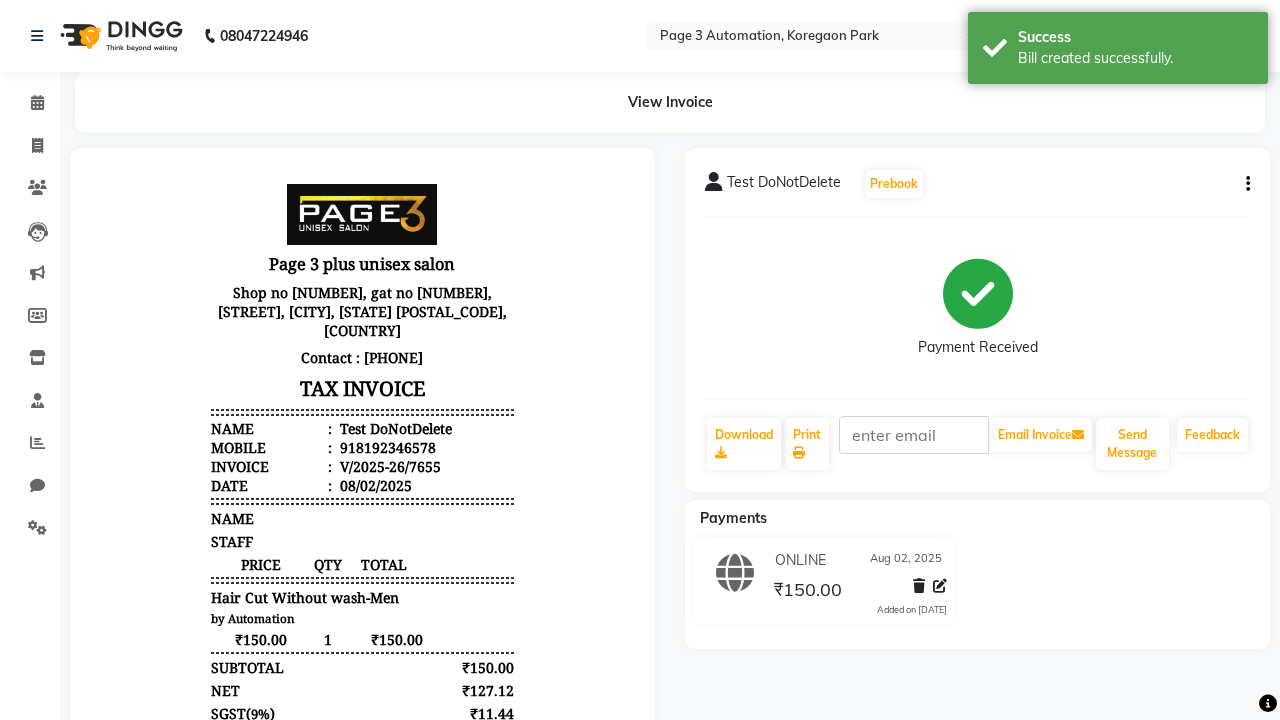 scroll, scrollTop: 0, scrollLeft: 0, axis: both 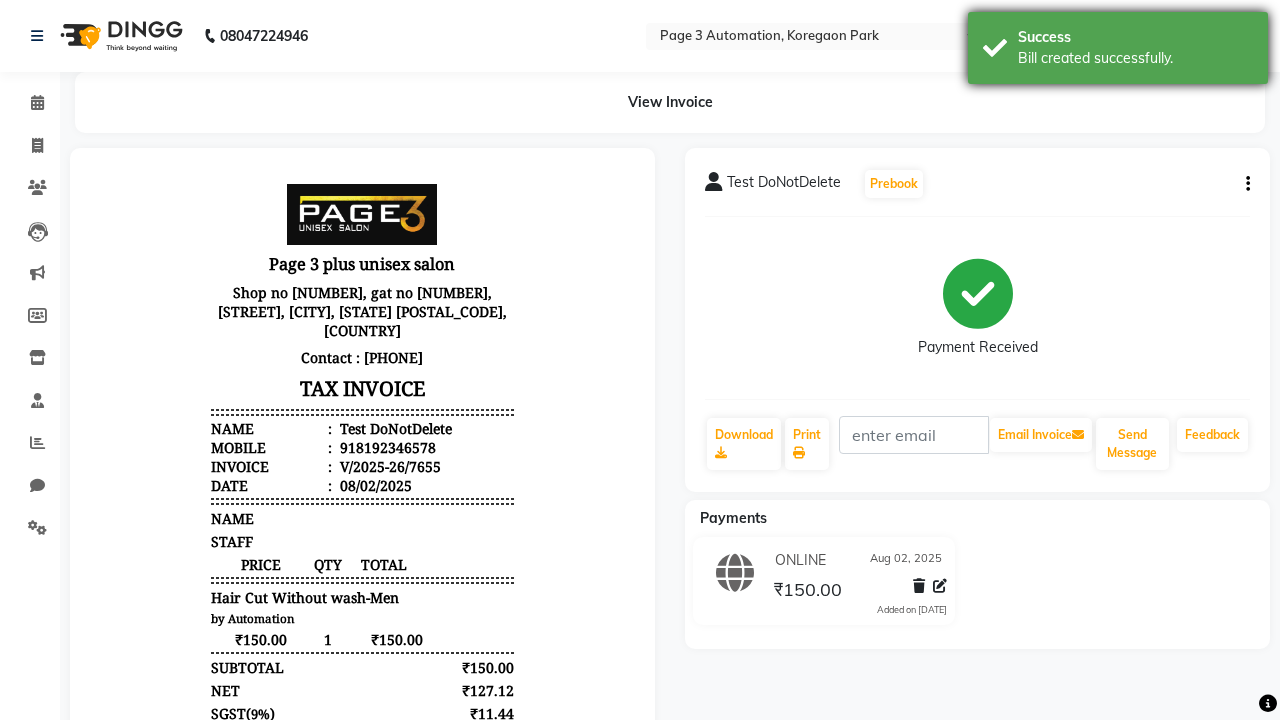 click on "Bill created successfully." at bounding box center (1135, 58) 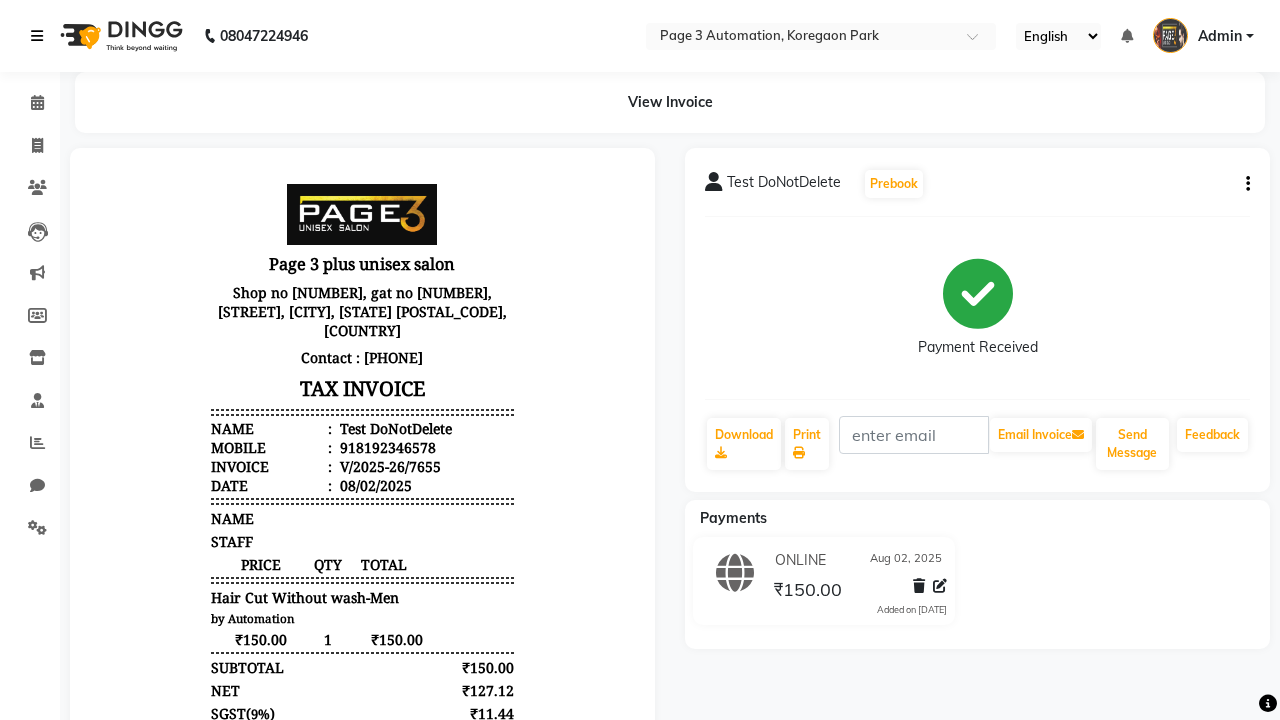 click at bounding box center [37, 36] 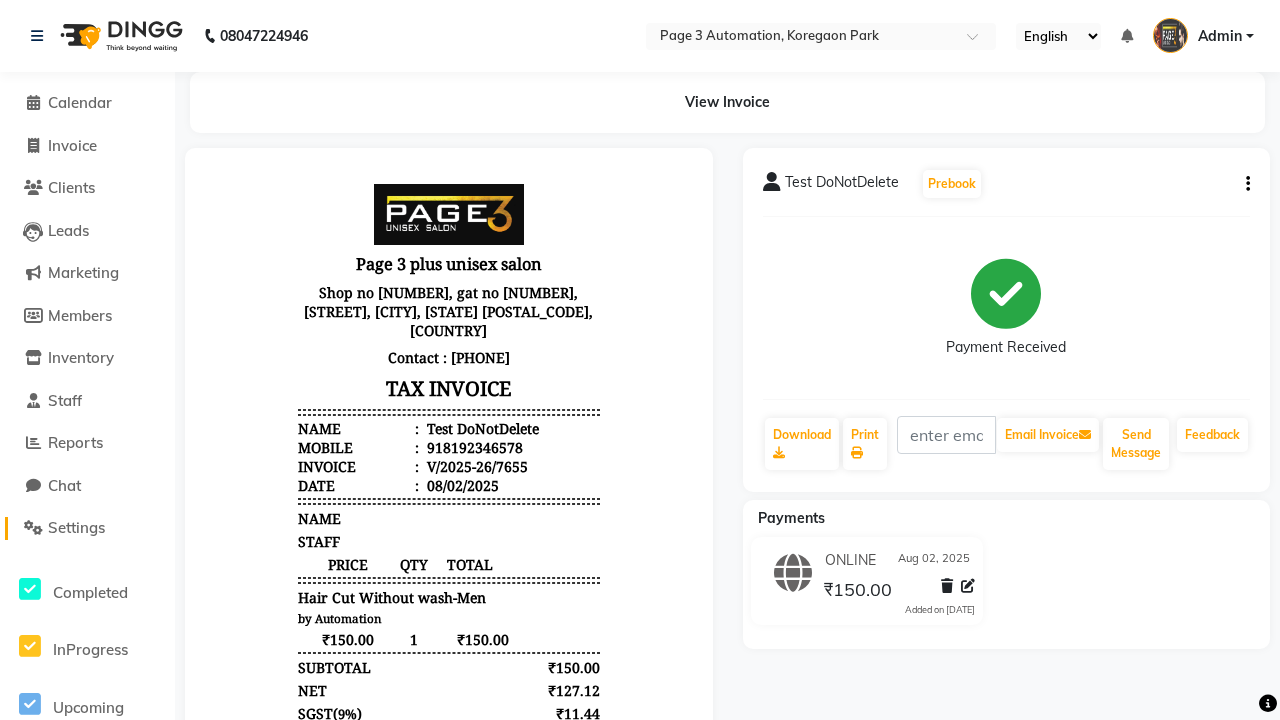 click on "Settings" 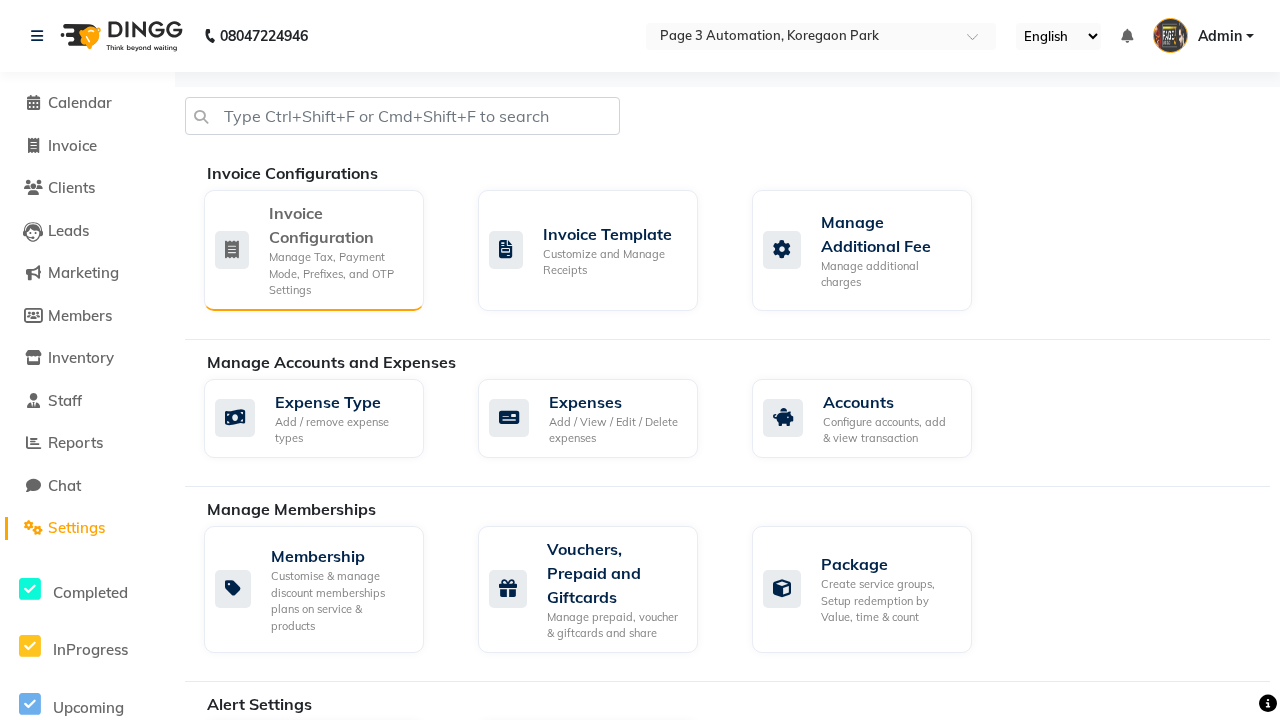 click on "Manage Tax, Payment Mode, Prefixes, and OTP Settings" 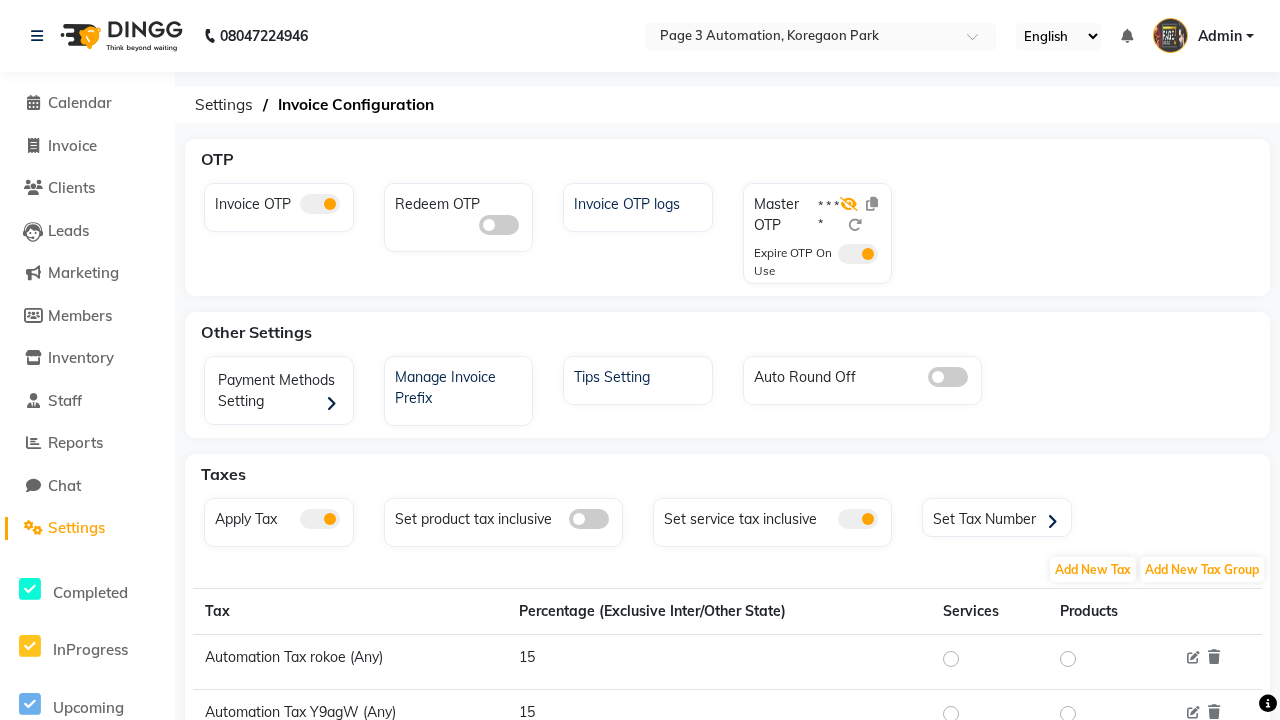 click 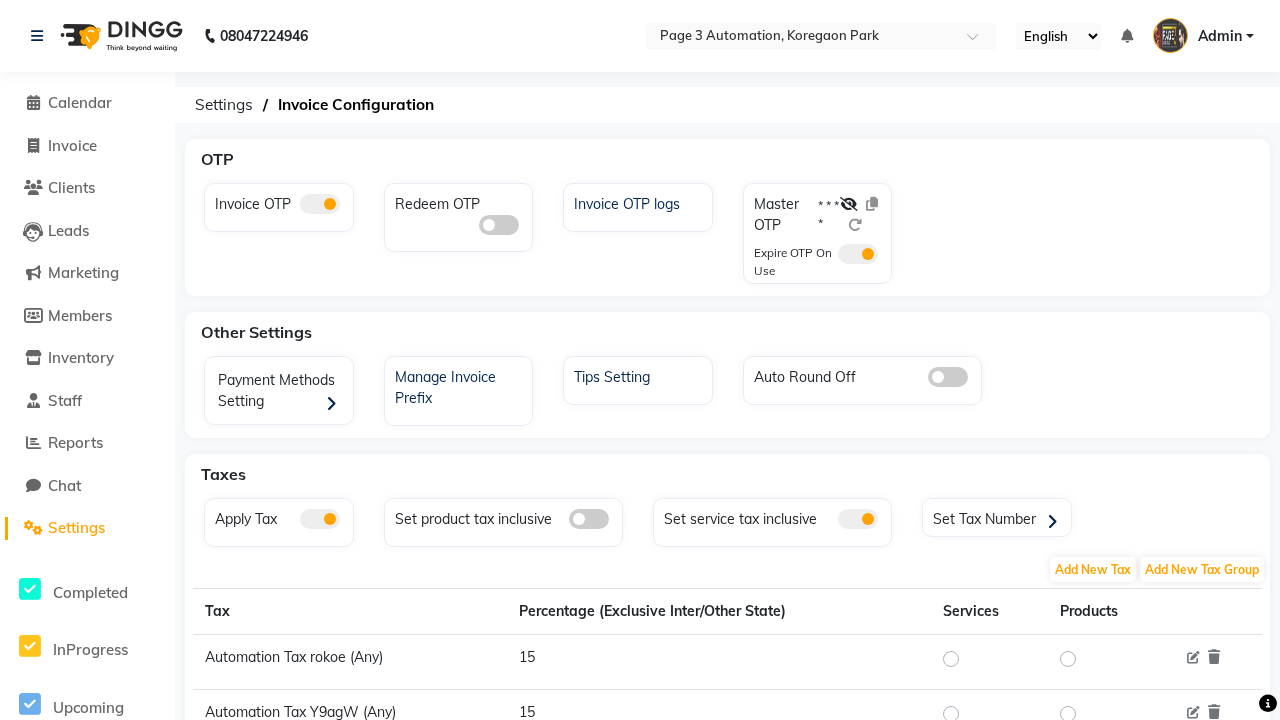 click 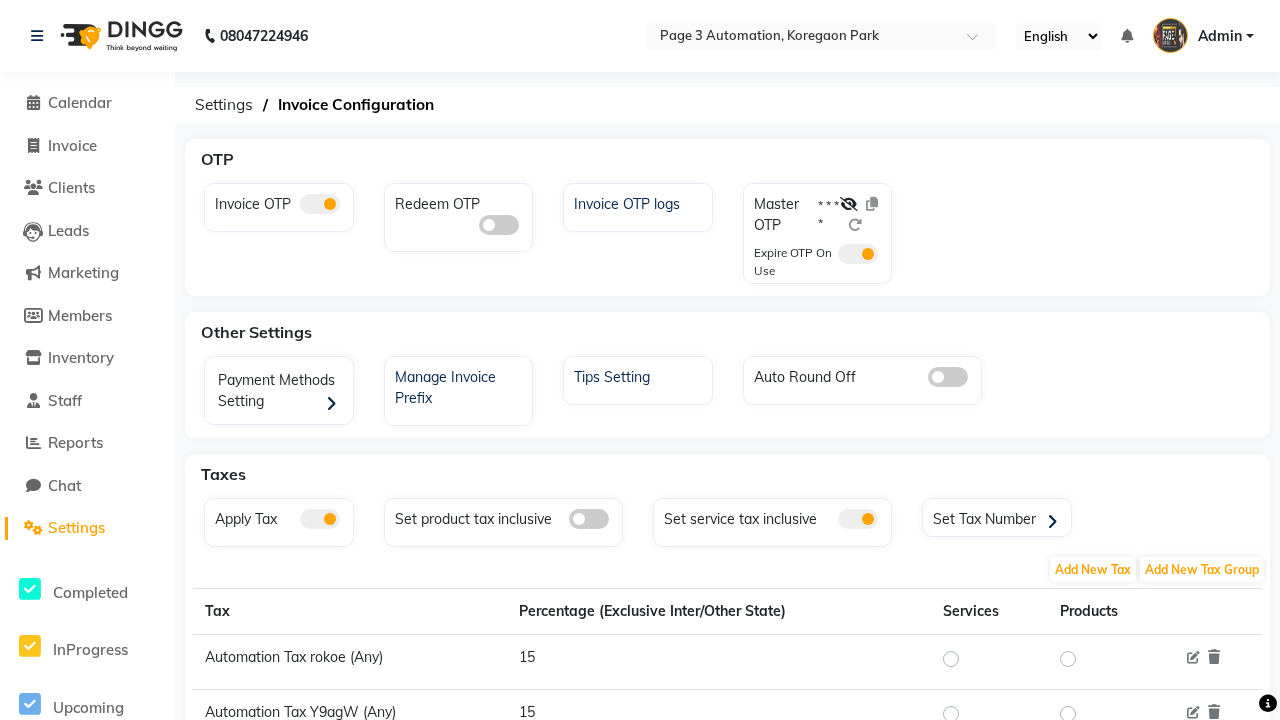 click 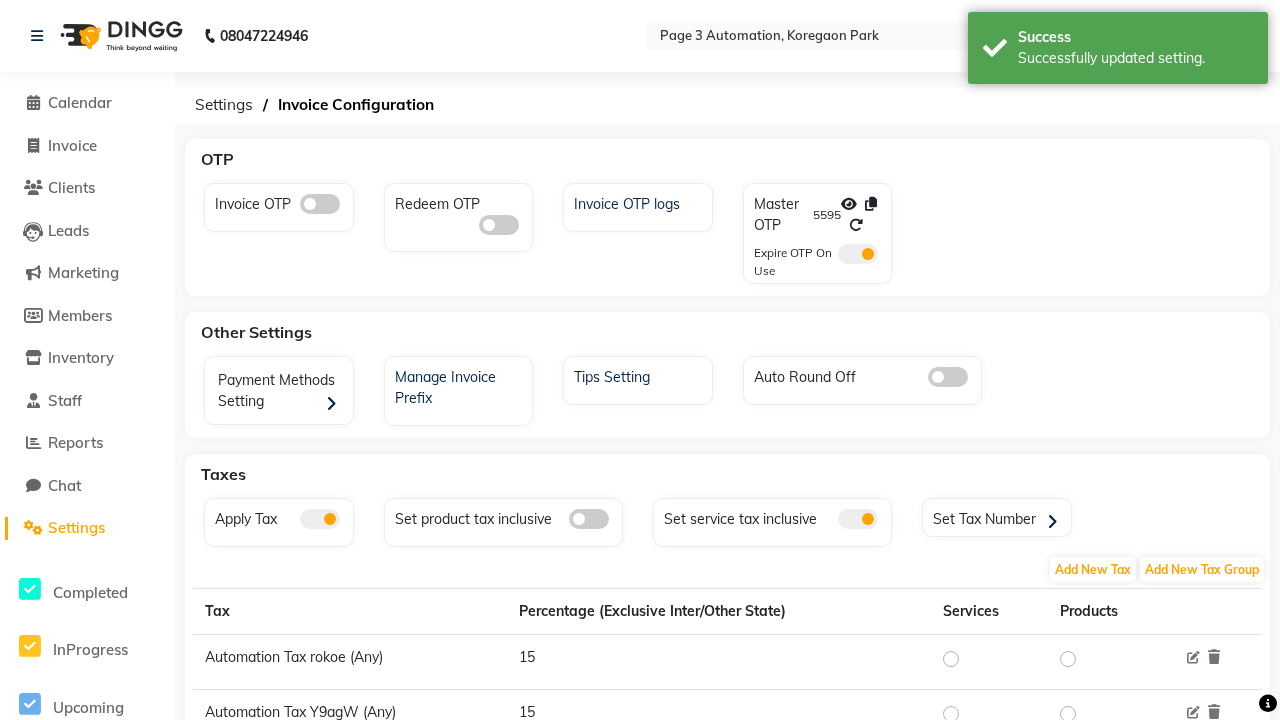 click 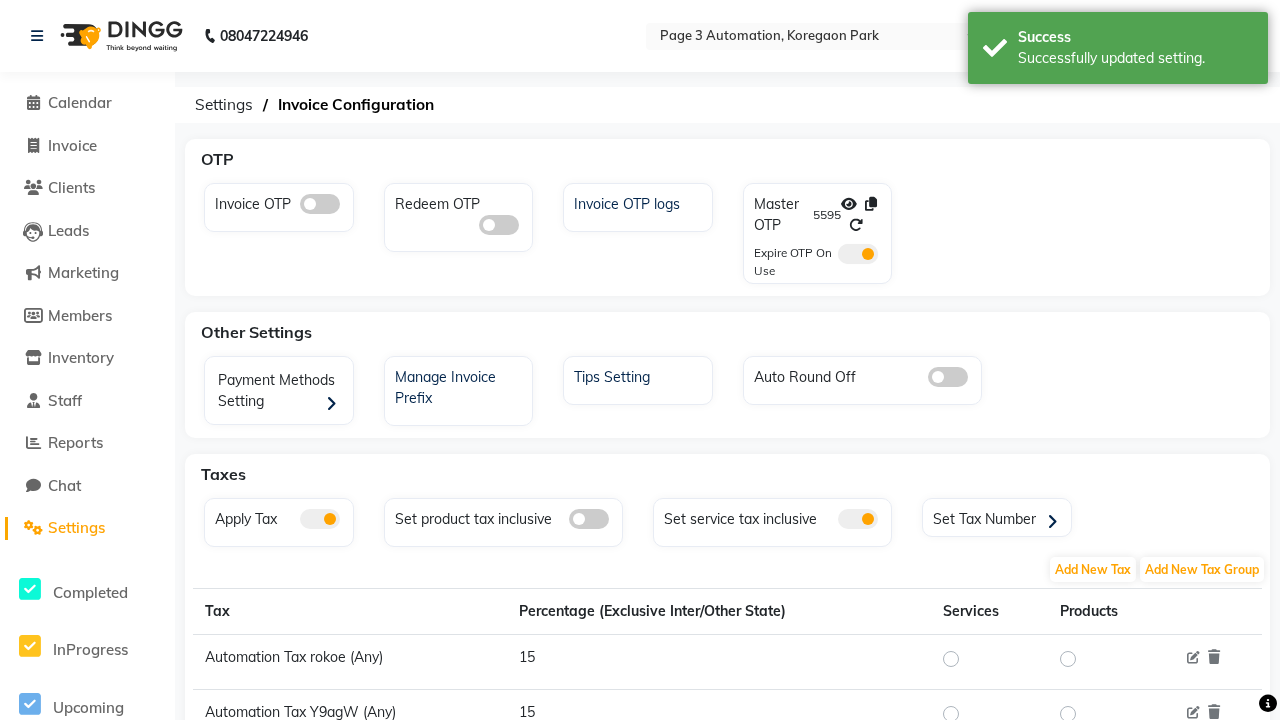 click 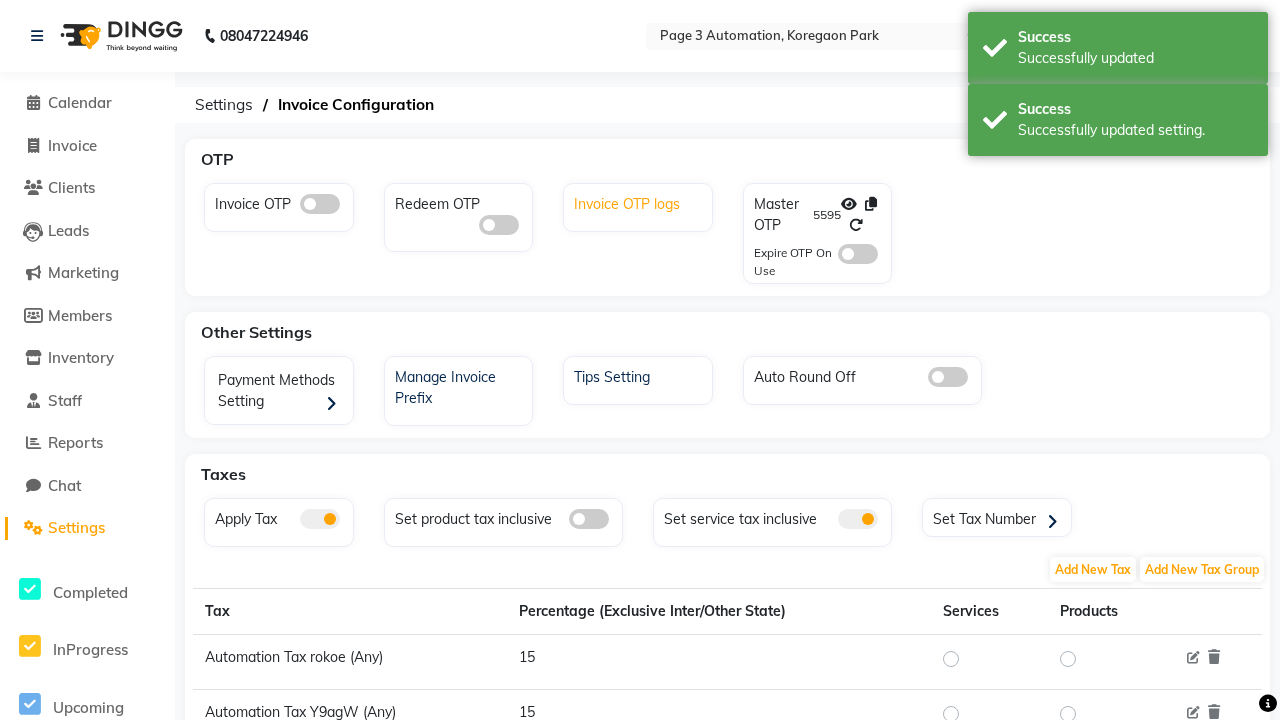 click on "Invoice OTP logs" 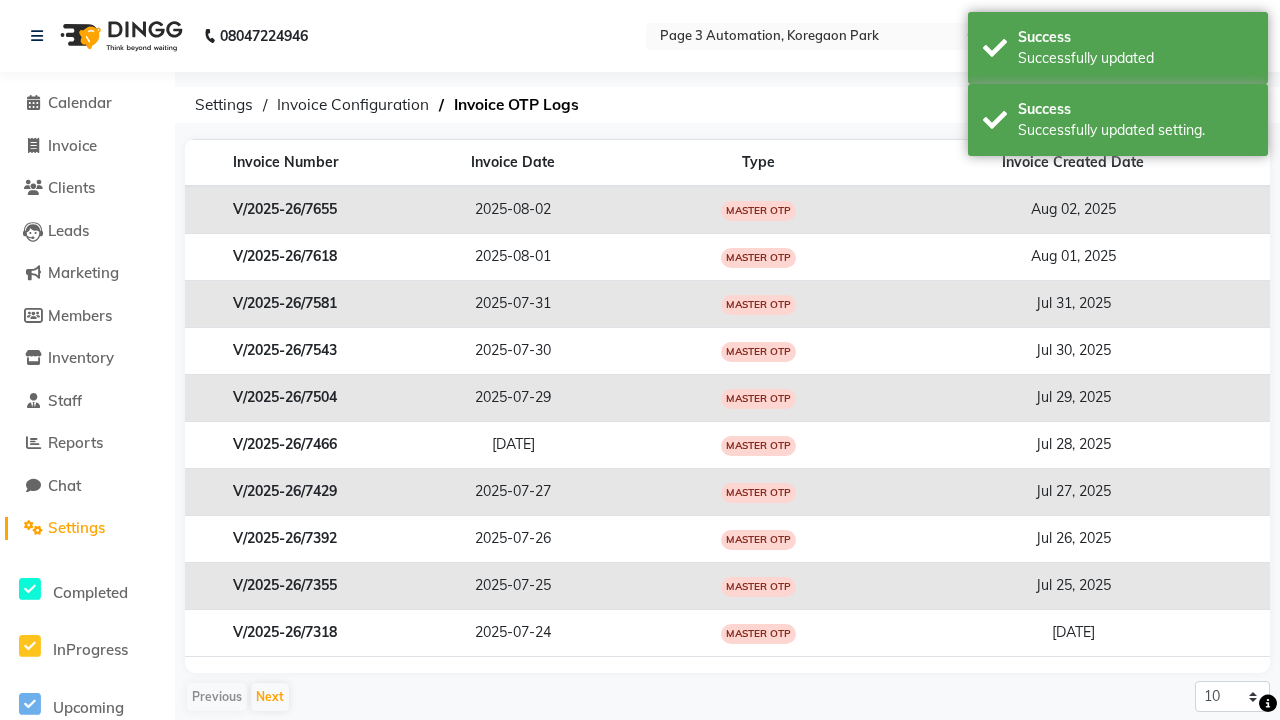 scroll, scrollTop: 0, scrollLeft: 5, axis: horizontal 